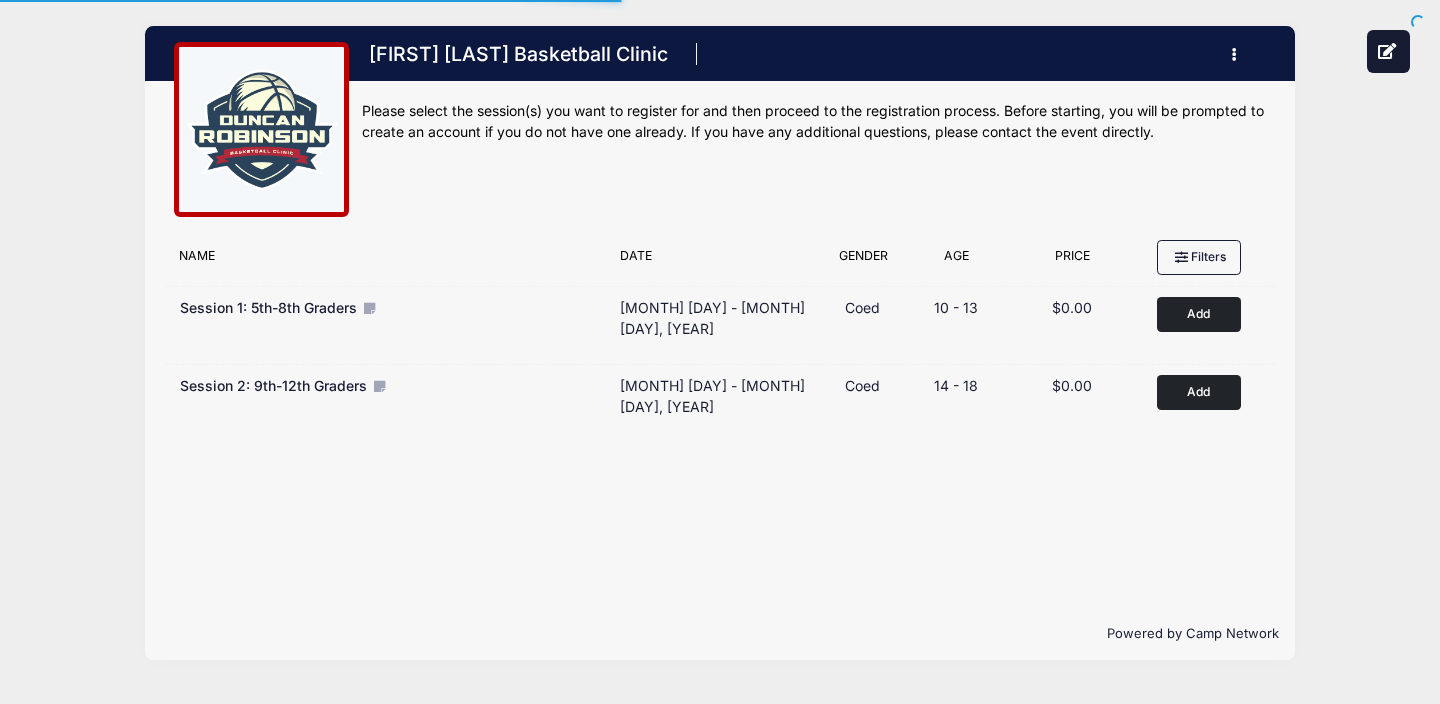 scroll, scrollTop: 0, scrollLeft: 0, axis: both 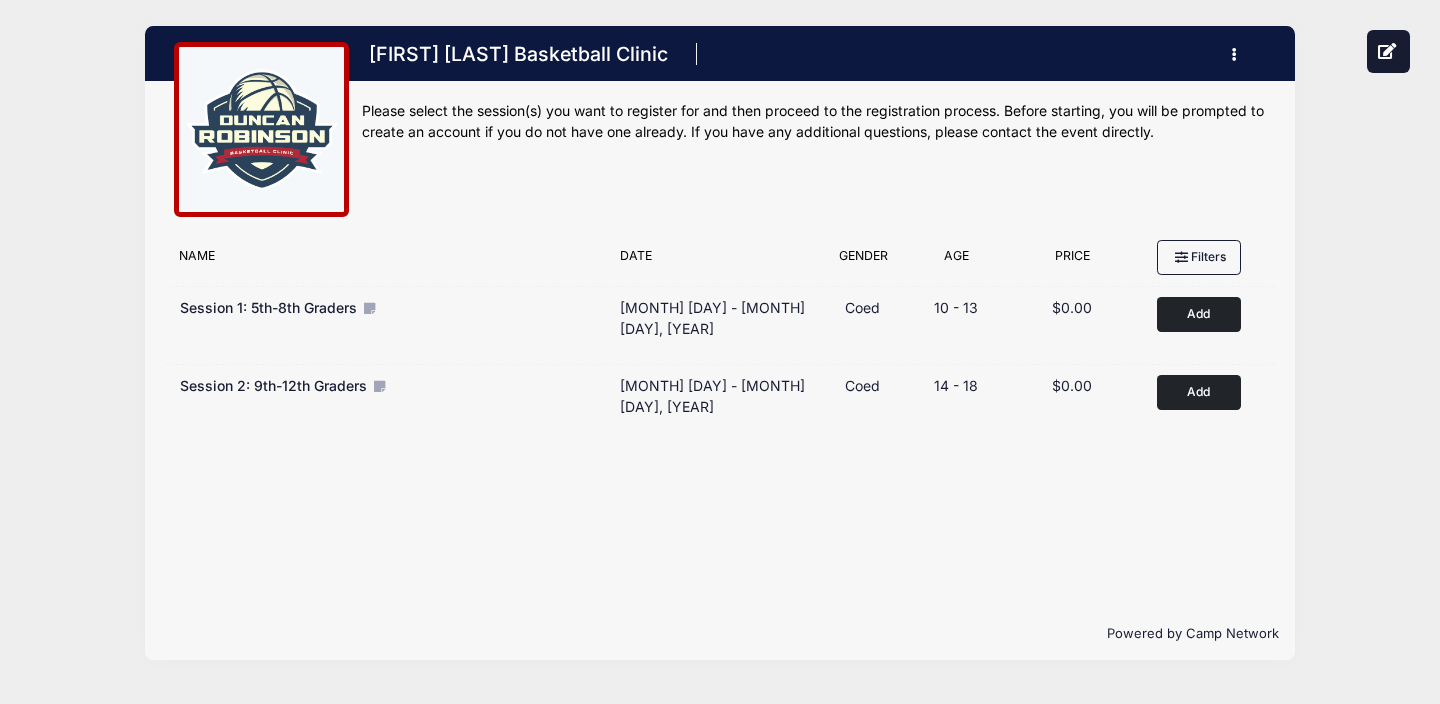 click at bounding box center (1240, 55) 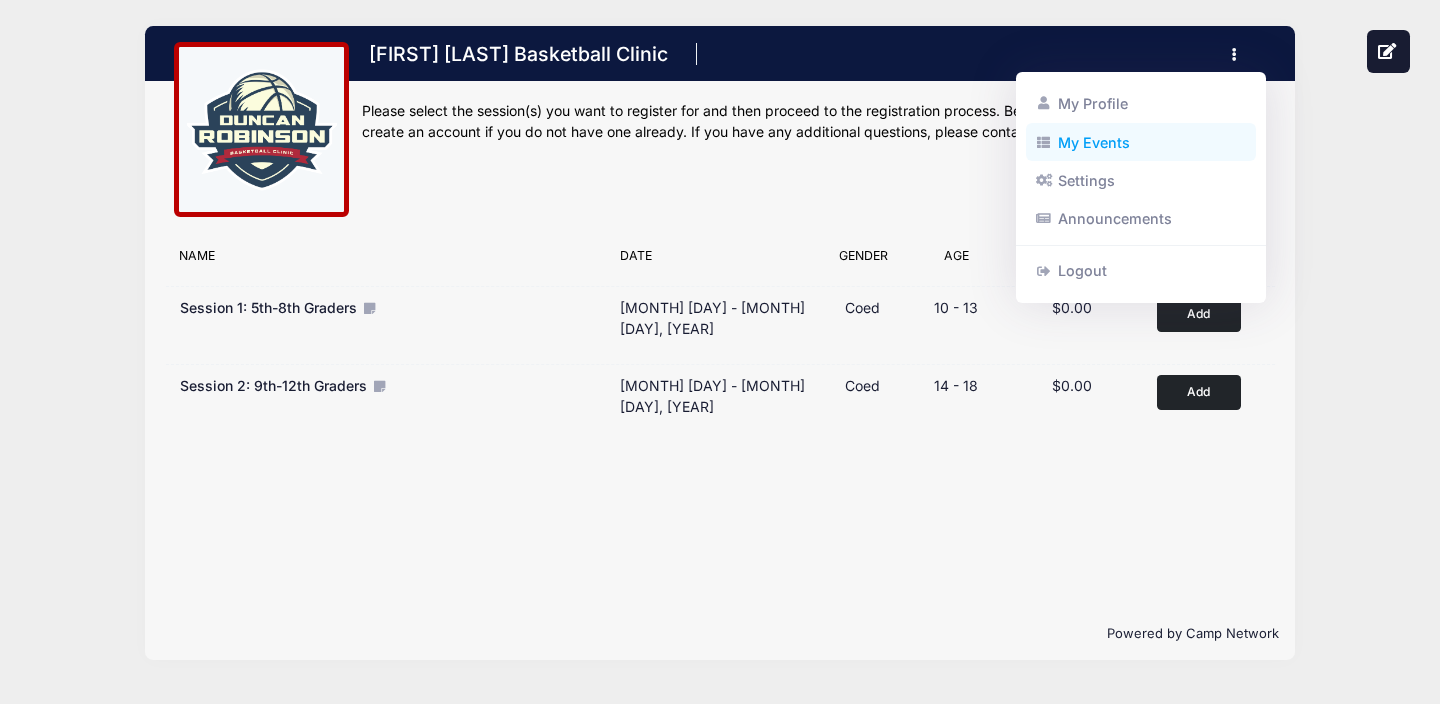 click on "My Events" at bounding box center (1141, 142) 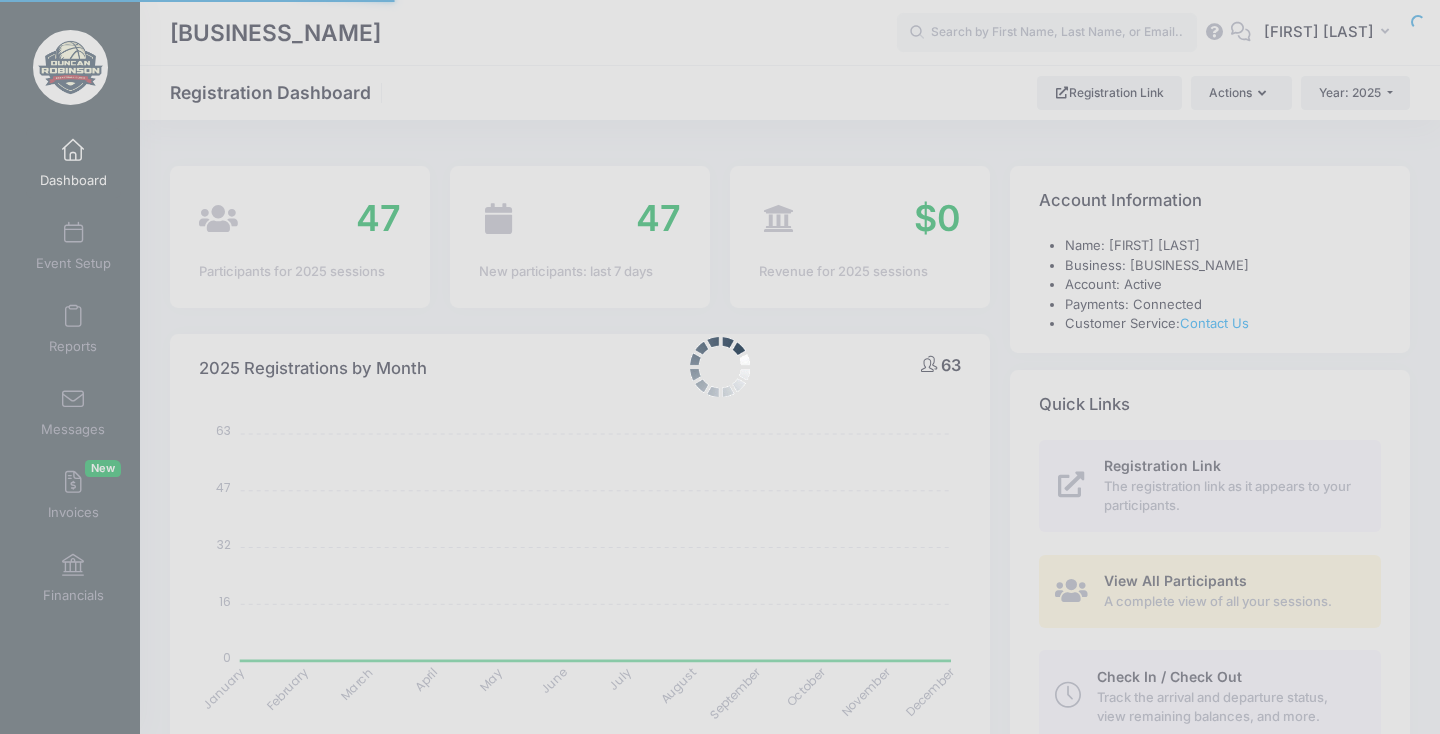 select 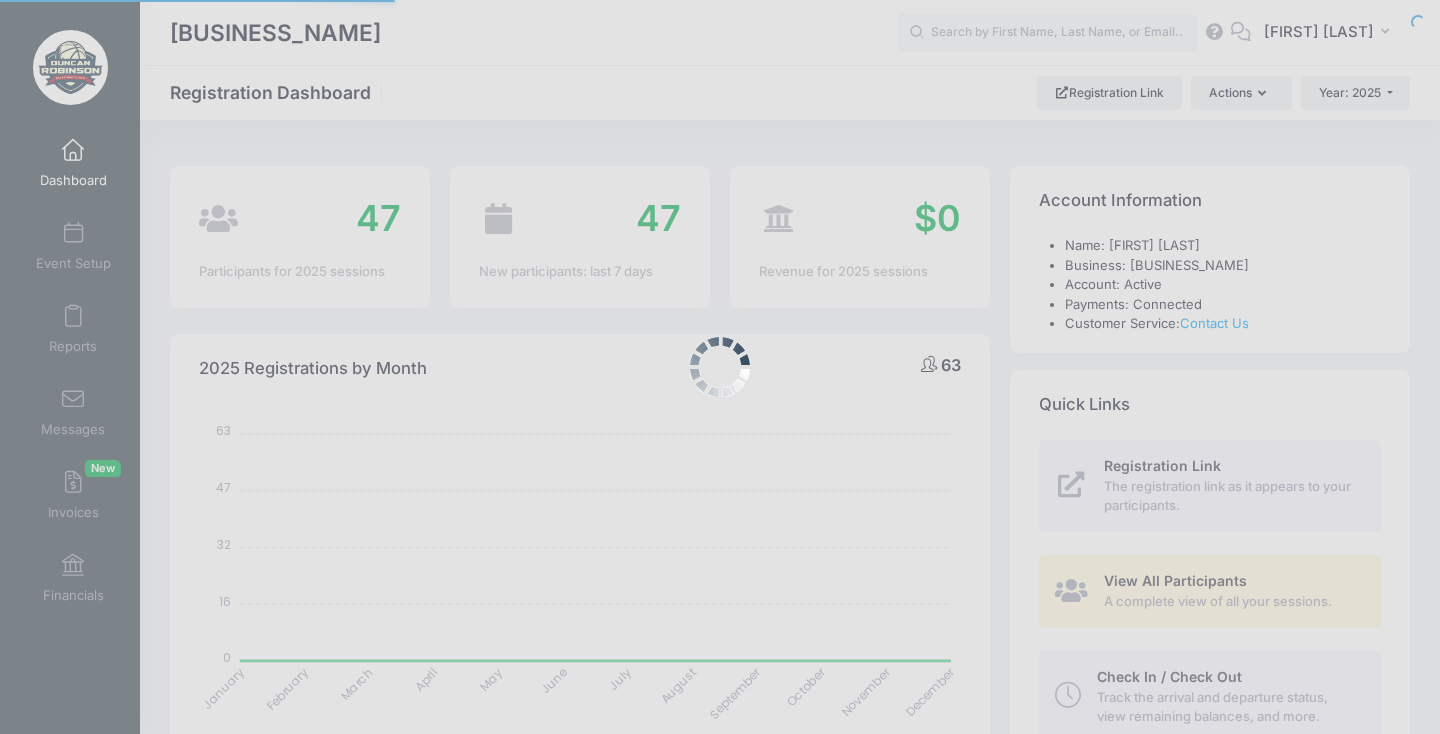 scroll, scrollTop: 0, scrollLeft: 0, axis: both 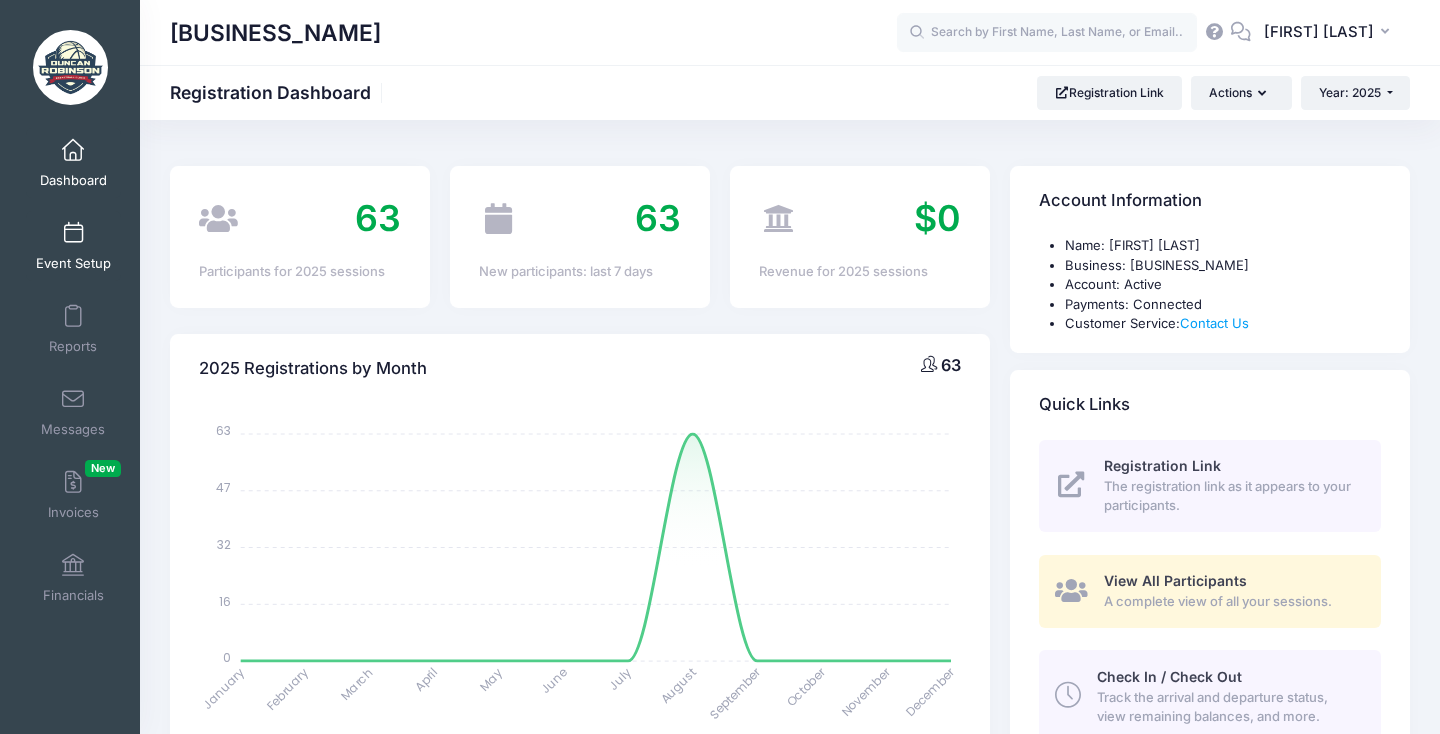 click on "Event Setup" at bounding box center [73, 246] 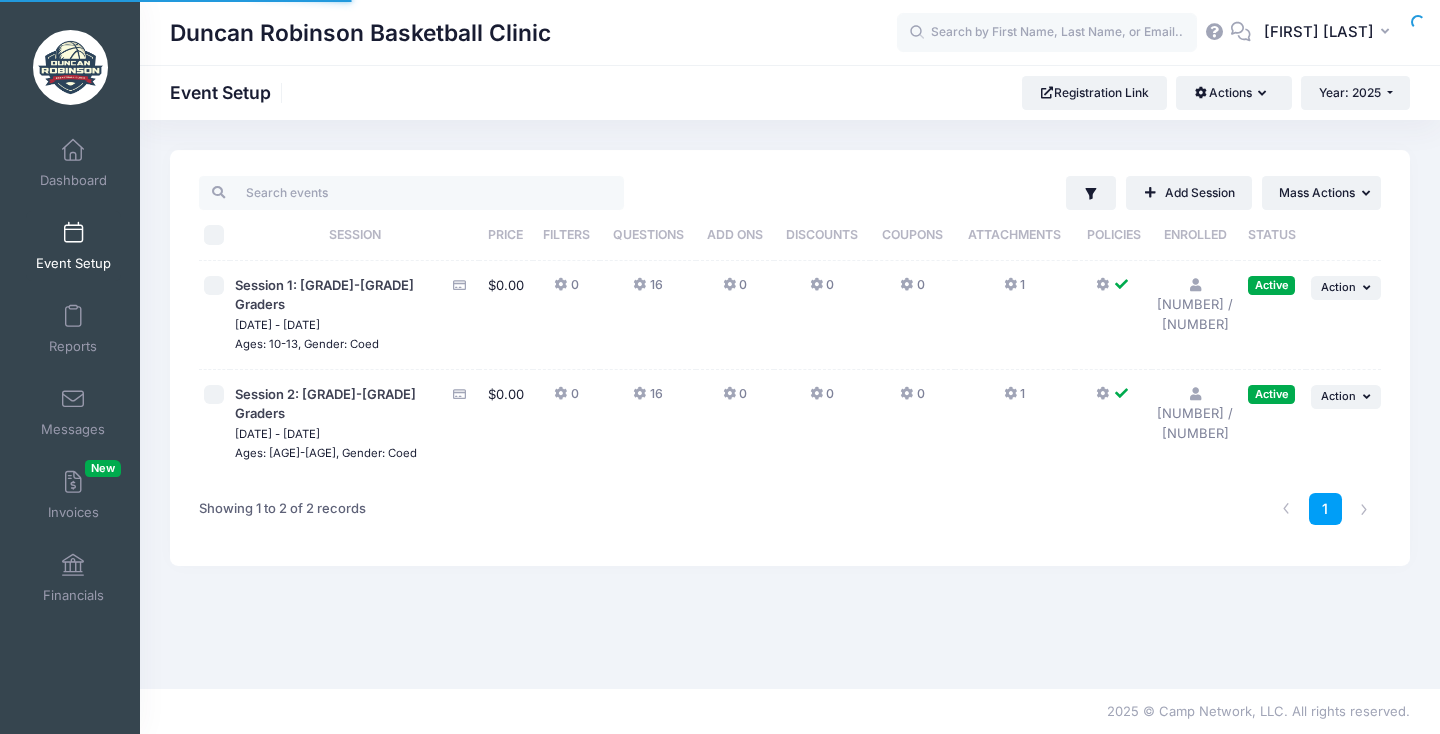 scroll, scrollTop: 0, scrollLeft: 0, axis: both 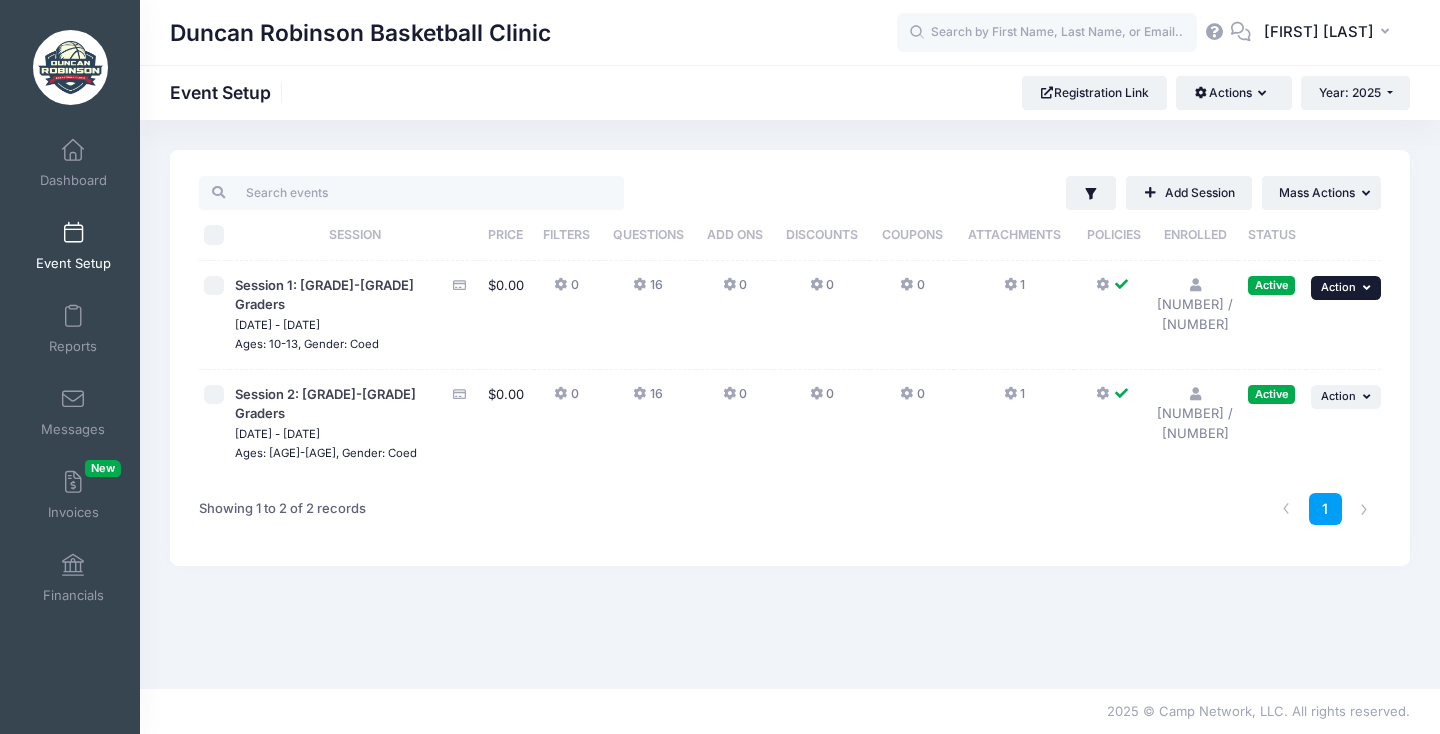 click on "Action" at bounding box center [1338, 287] 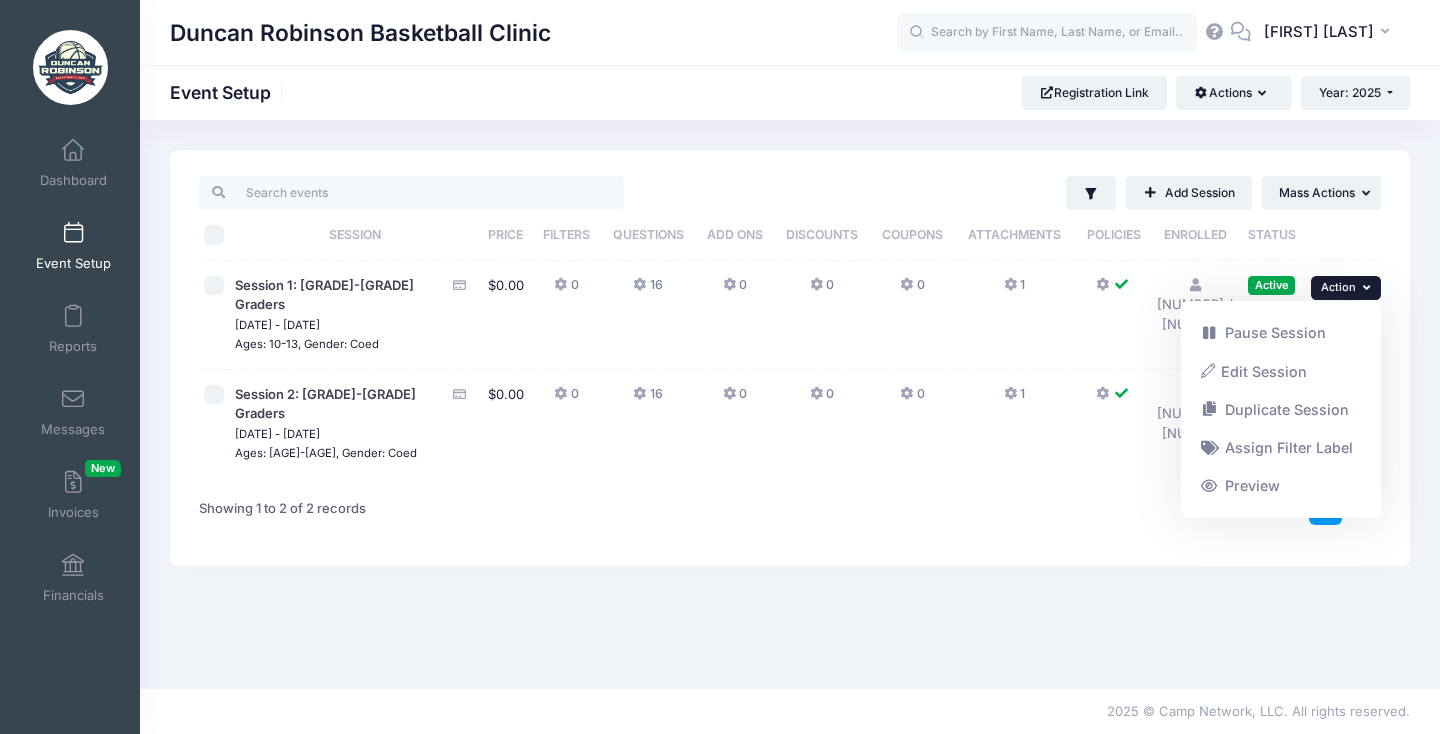 click on "Filter
Filter Options
Show:
Active
Live
Completed
Add Session
... Mass Actions" at bounding box center [790, 358] 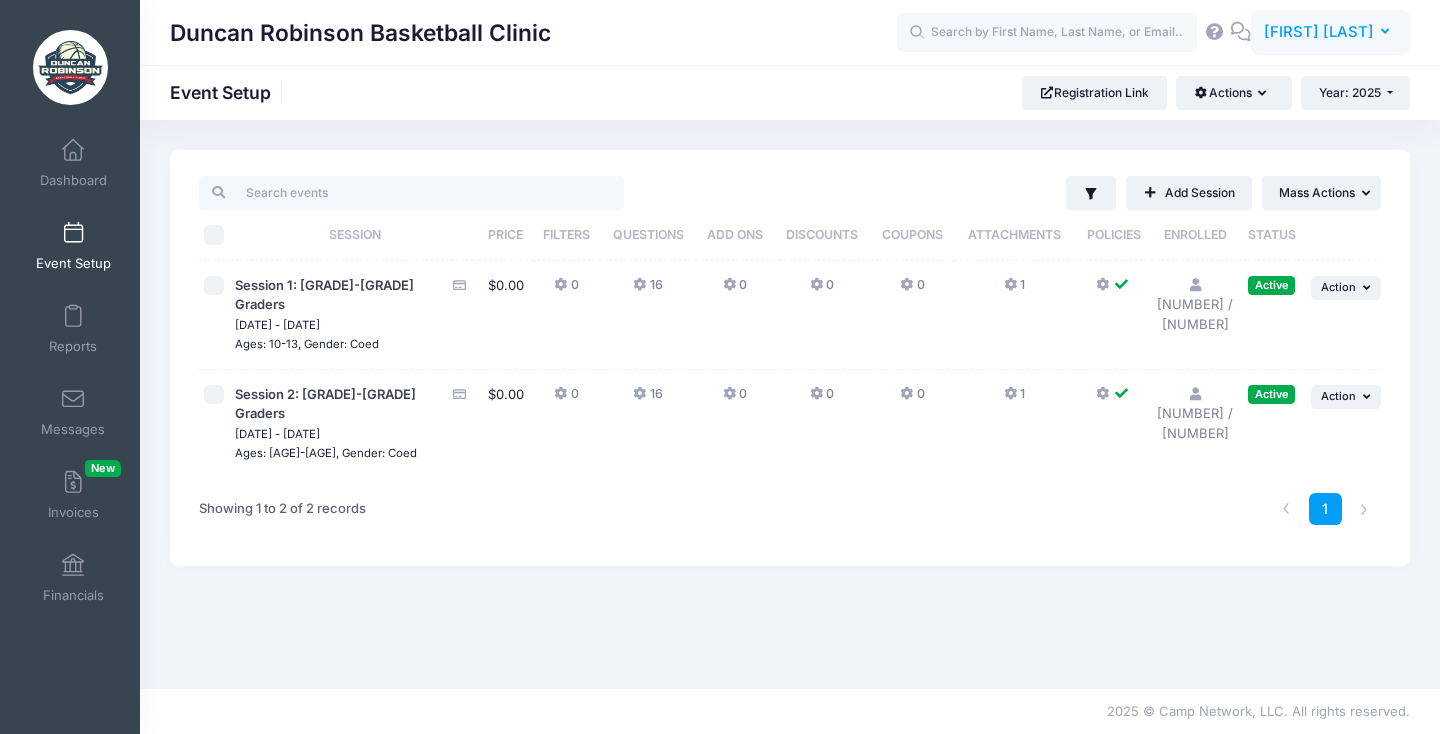 click on "[FIRST] [LAST]" at bounding box center [1319, 32] 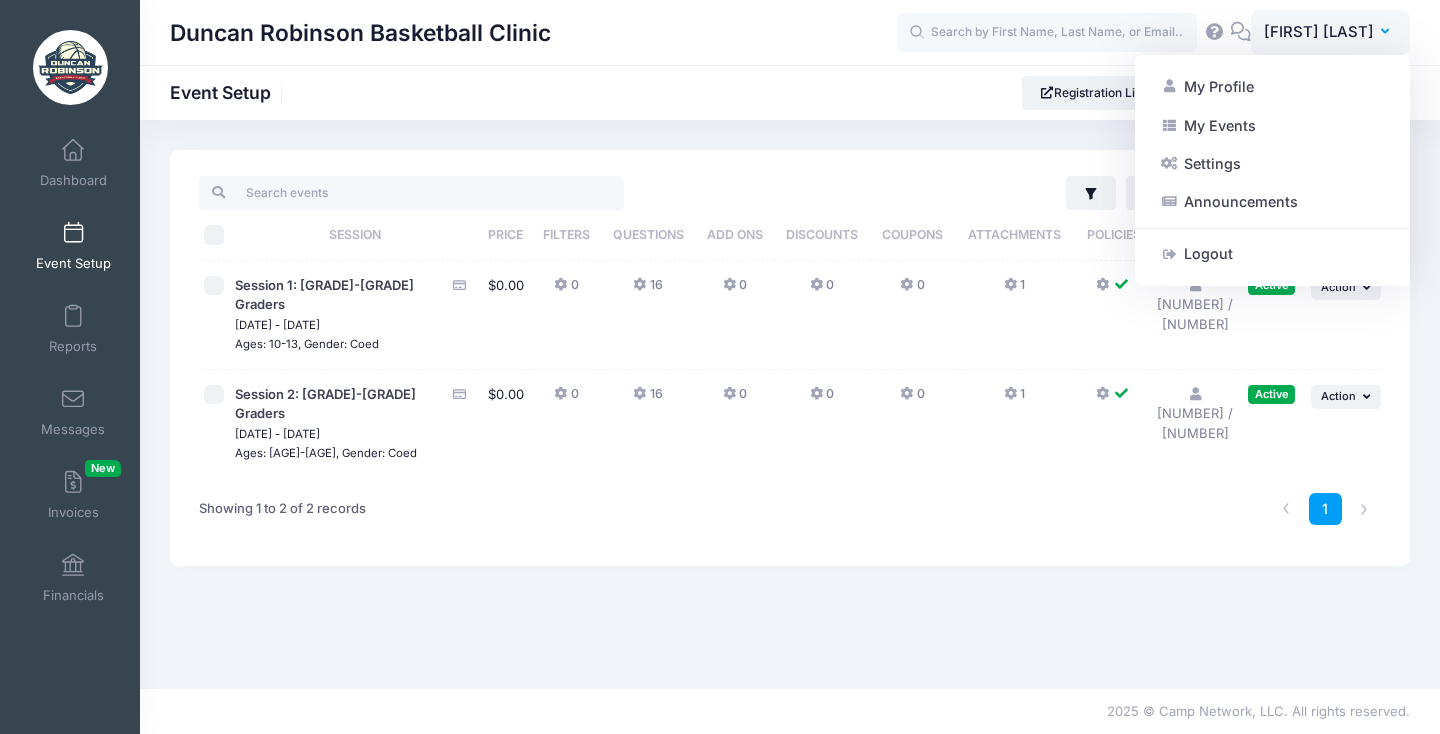 click on "1" at bounding box center [1040, 509] 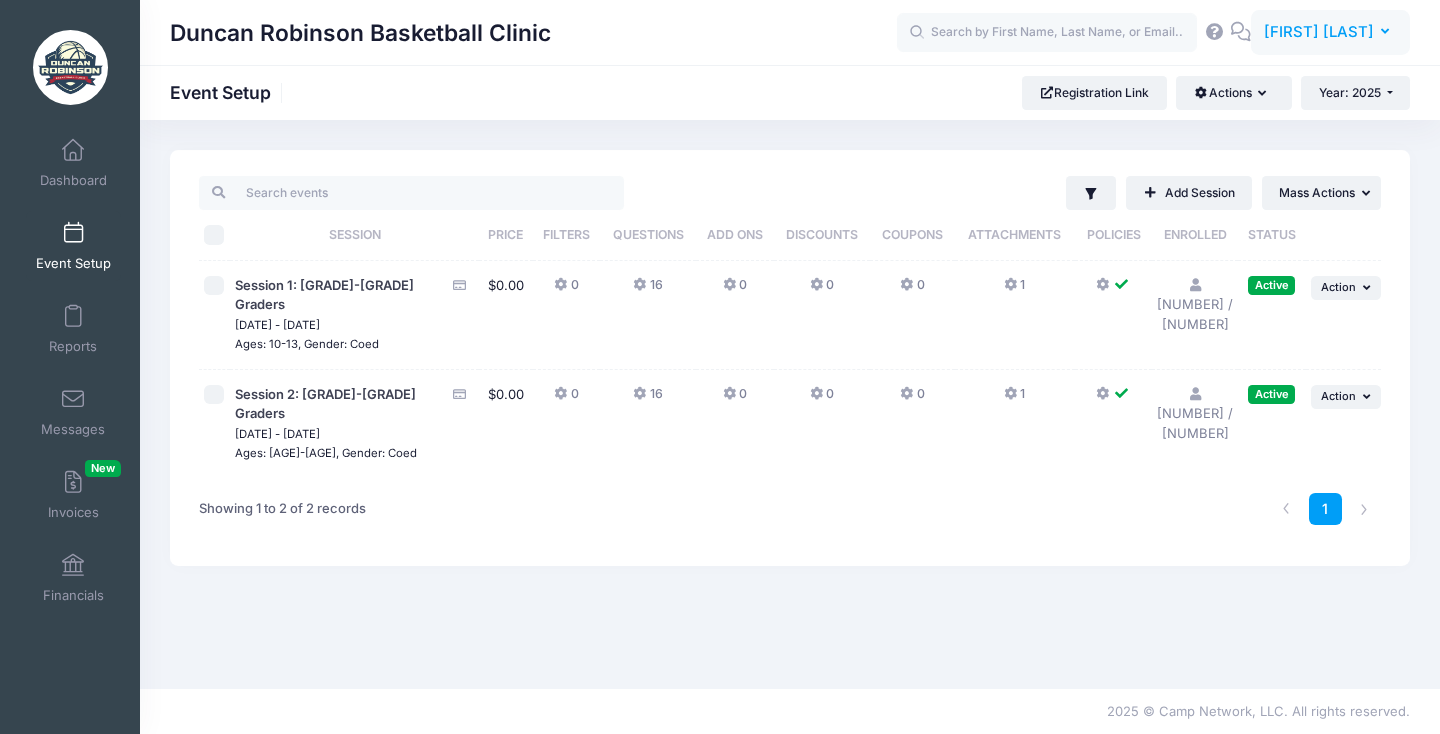 click on "[FIRST] [LAST]" at bounding box center (1319, 32) 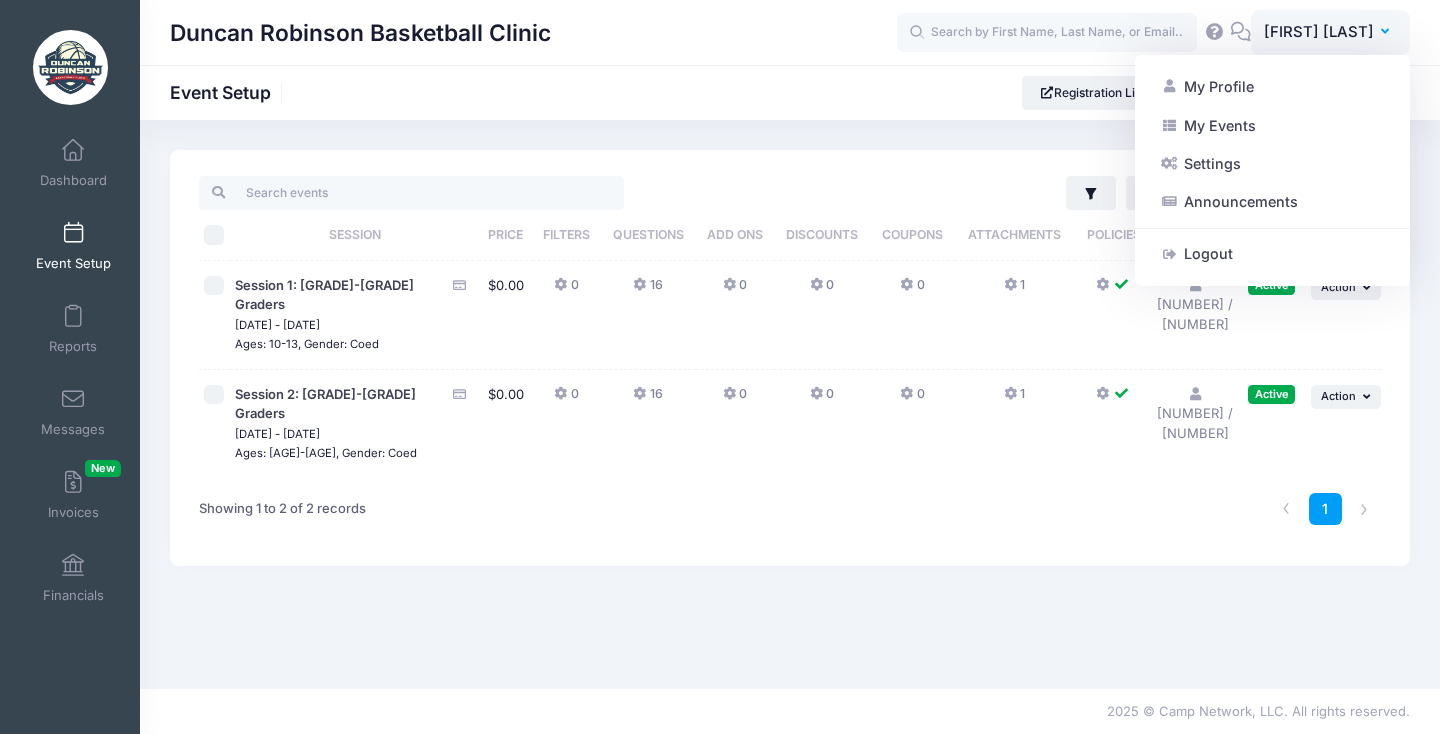 click on "Filter
Filter Options
Show:
Active
Live
Completed
Add Session
... Mass Actions" at bounding box center (790, 358) 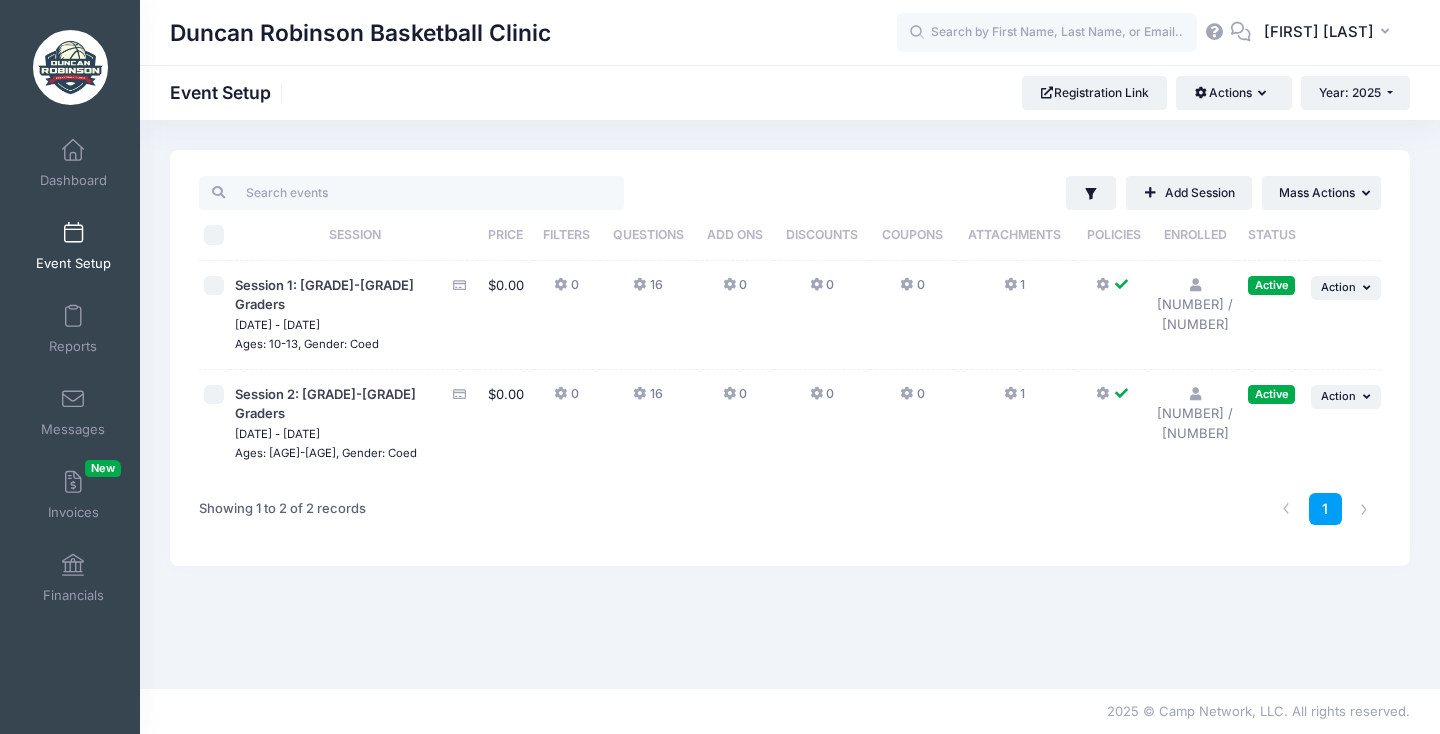 click at bounding box center [1195, 285] 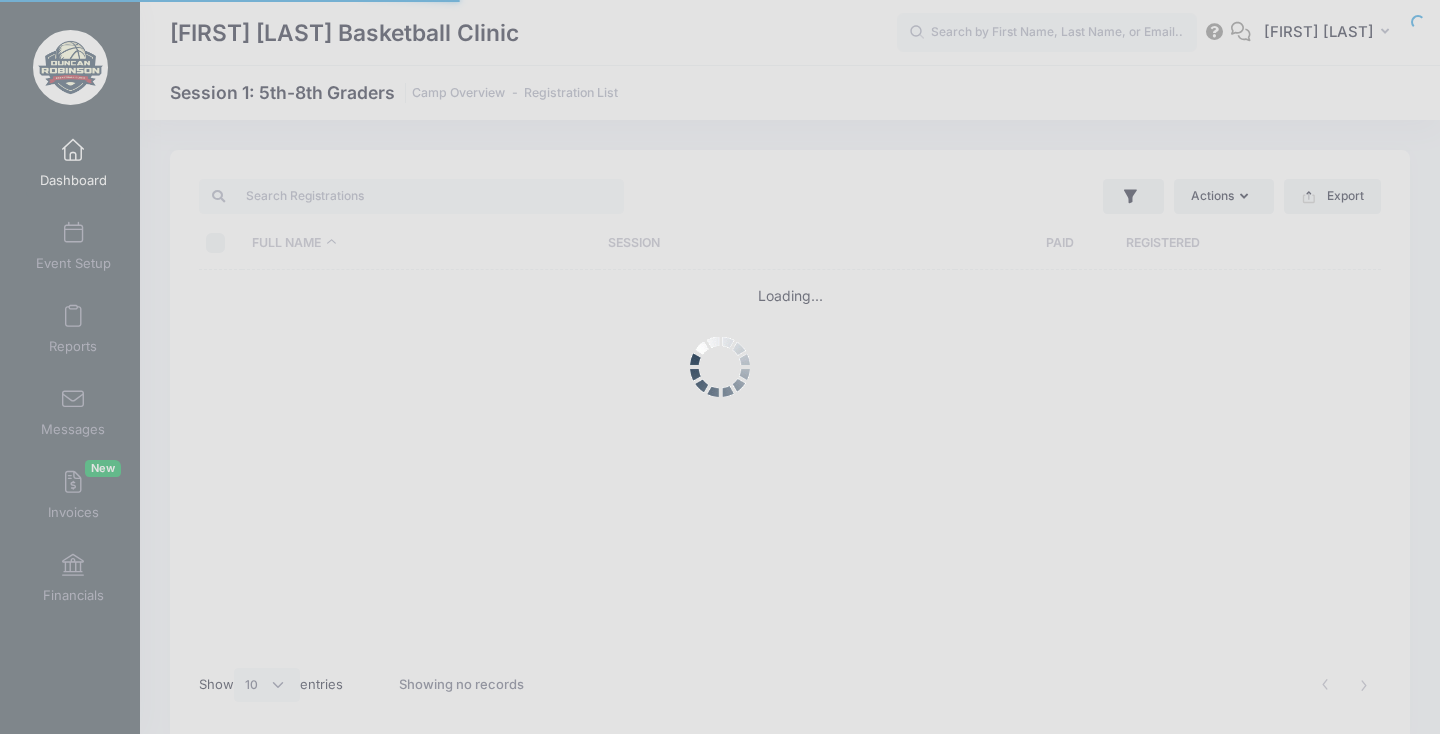 select on "10" 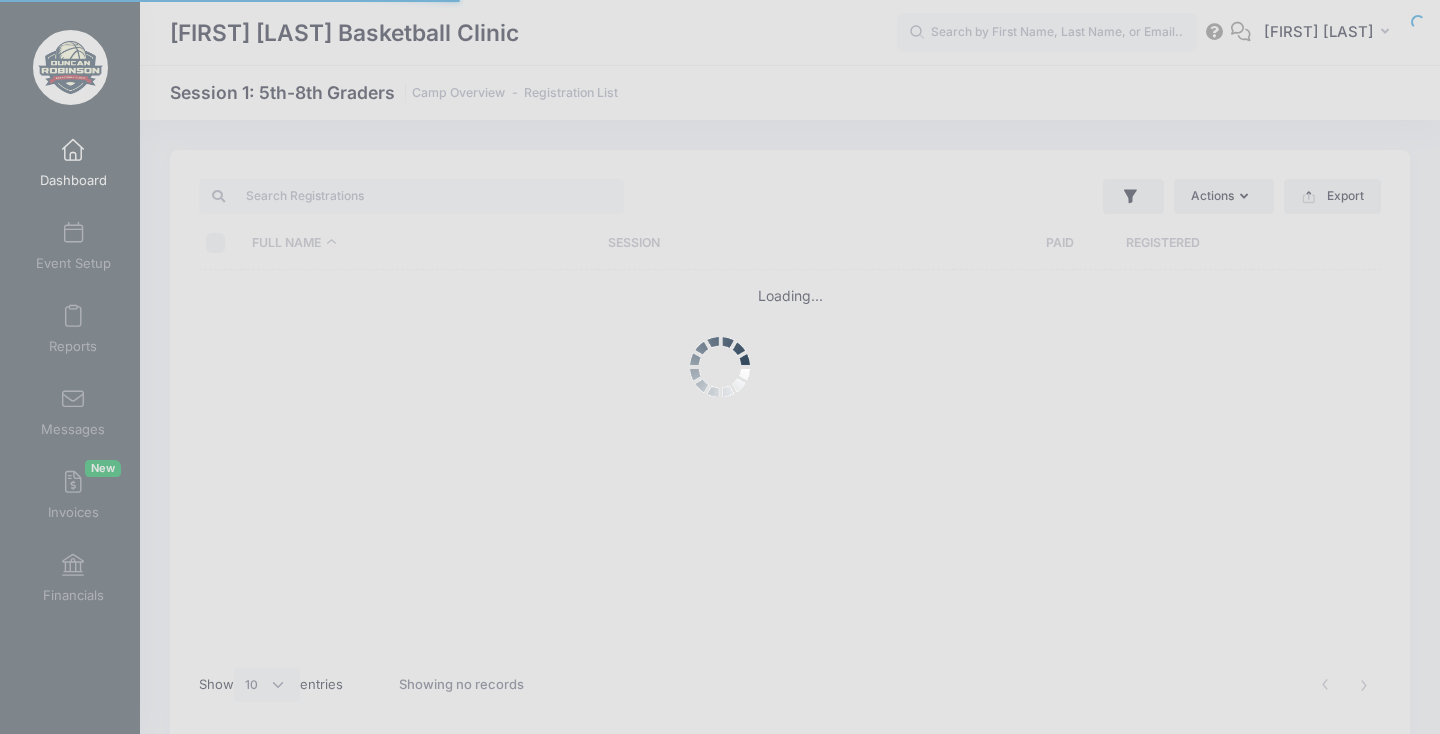 scroll, scrollTop: 0, scrollLeft: 0, axis: both 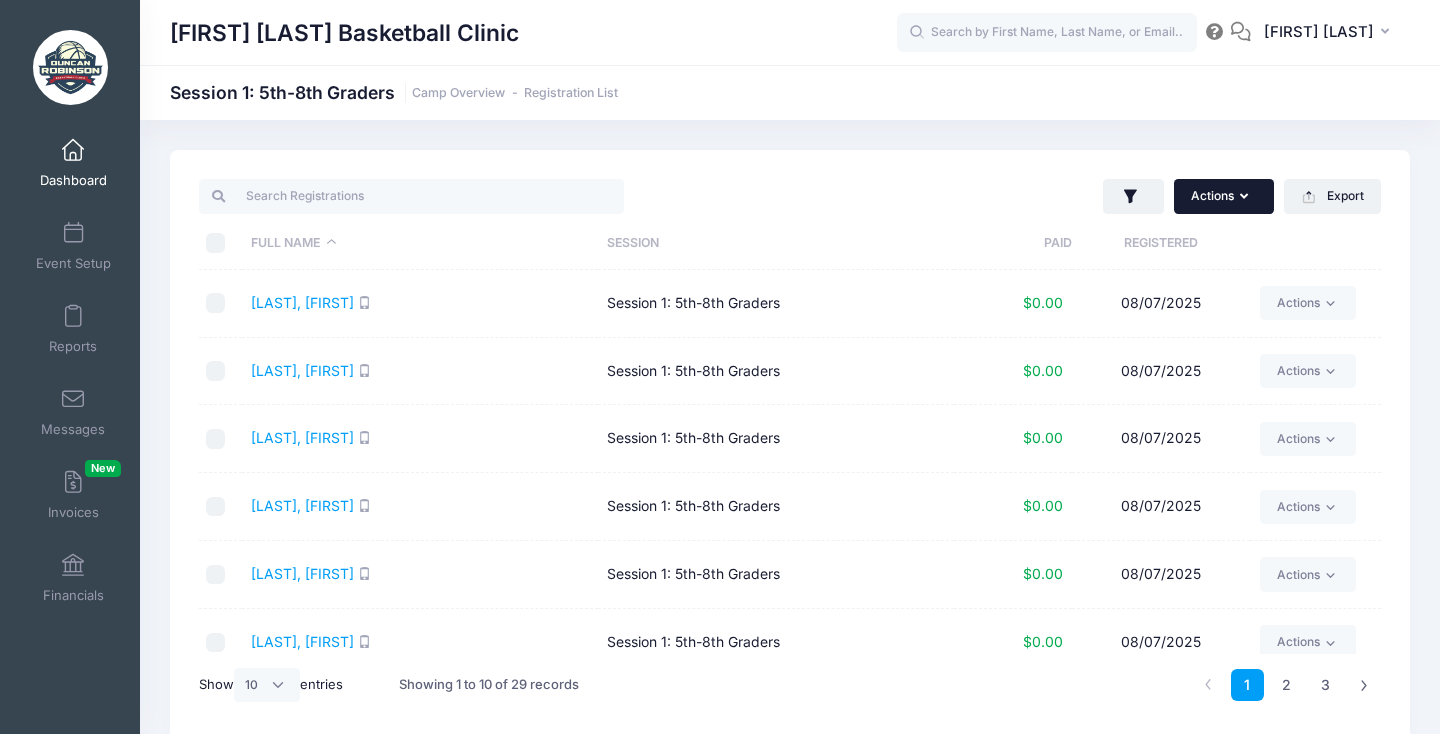 click on "Actions" at bounding box center [1224, 196] 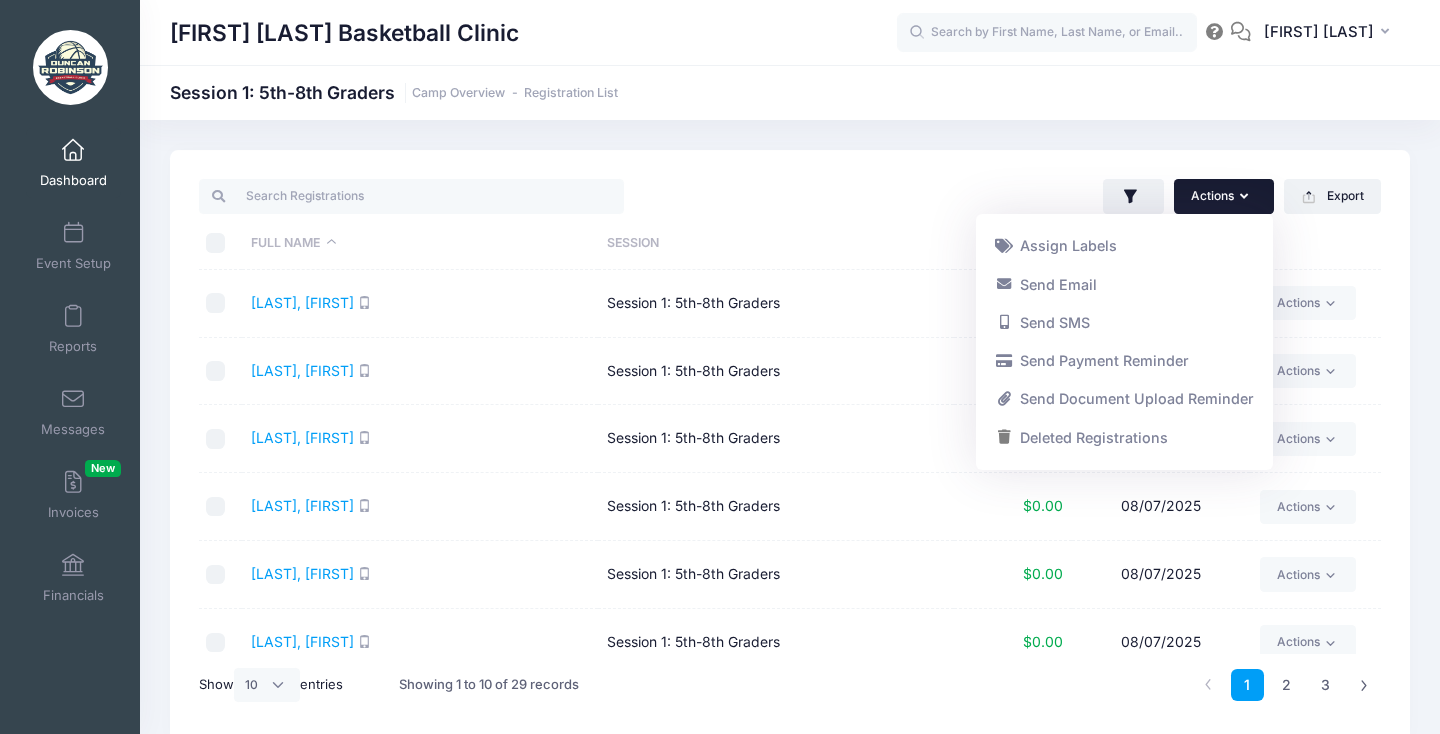 click on "Actions      Assign Labels
Send Email
Send SMS
Send Payment Reminder
Send Document Upload Reminder
Deleted Registrations
Filter Options
Payment Status:
All
Paid Full
Pending" at bounding box center (790, 446) 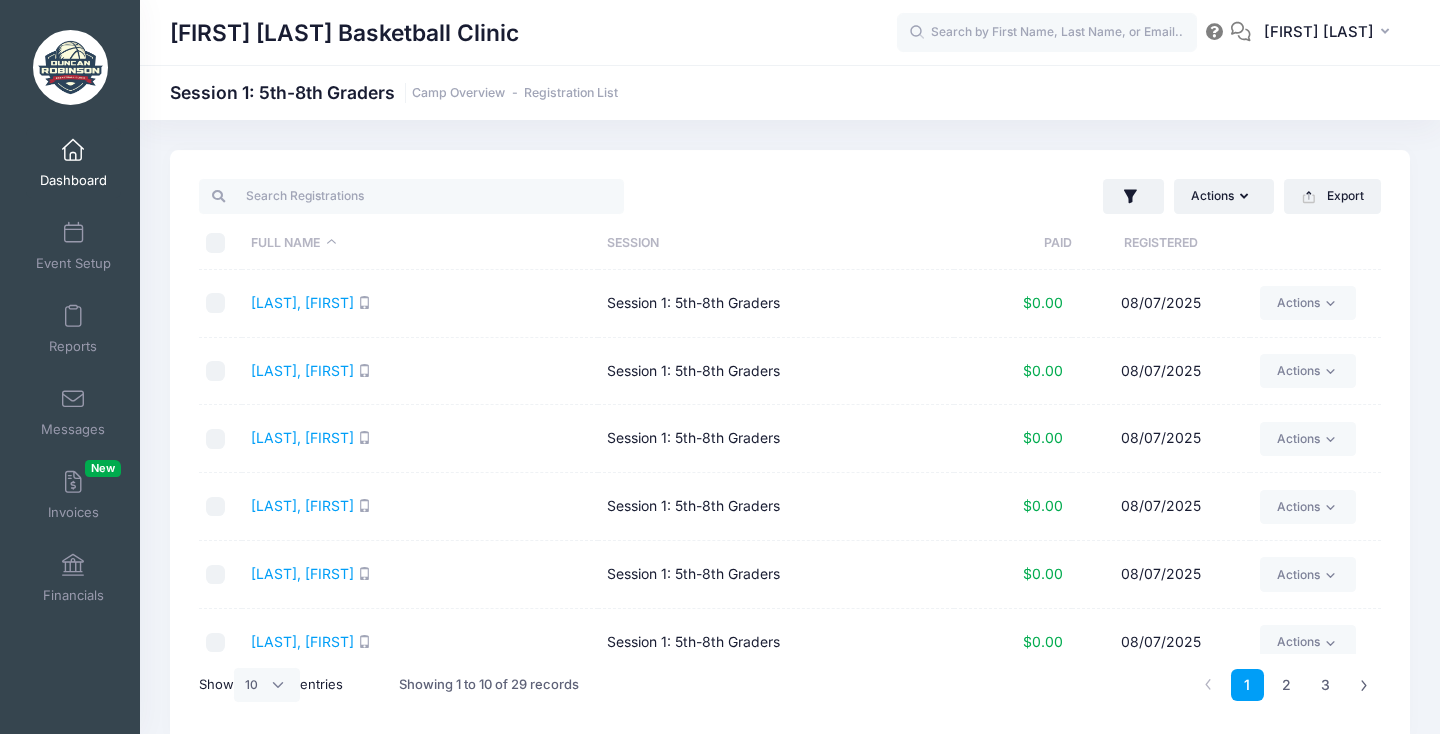 scroll, scrollTop: 0, scrollLeft: 0, axis: both 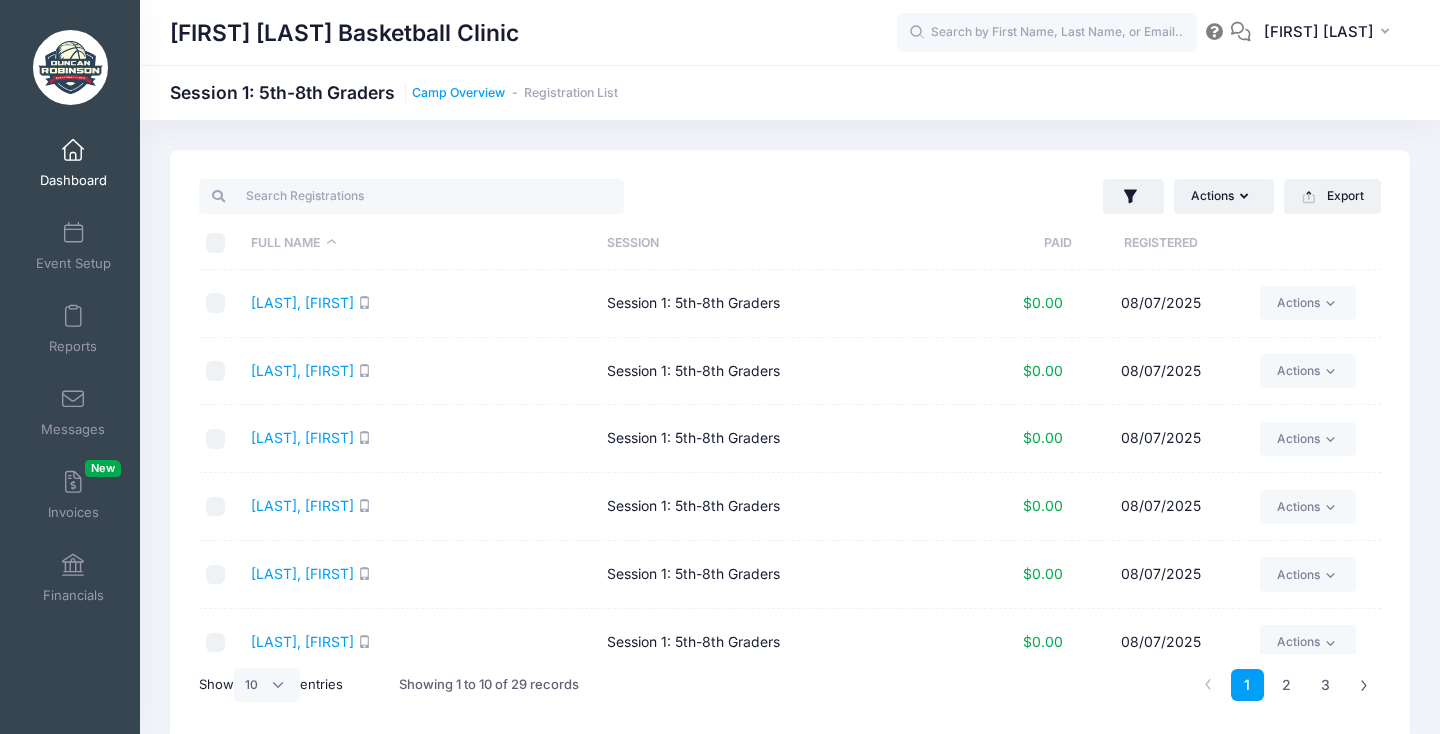 click on "Camp Overview" at bounding box center (458, 93) 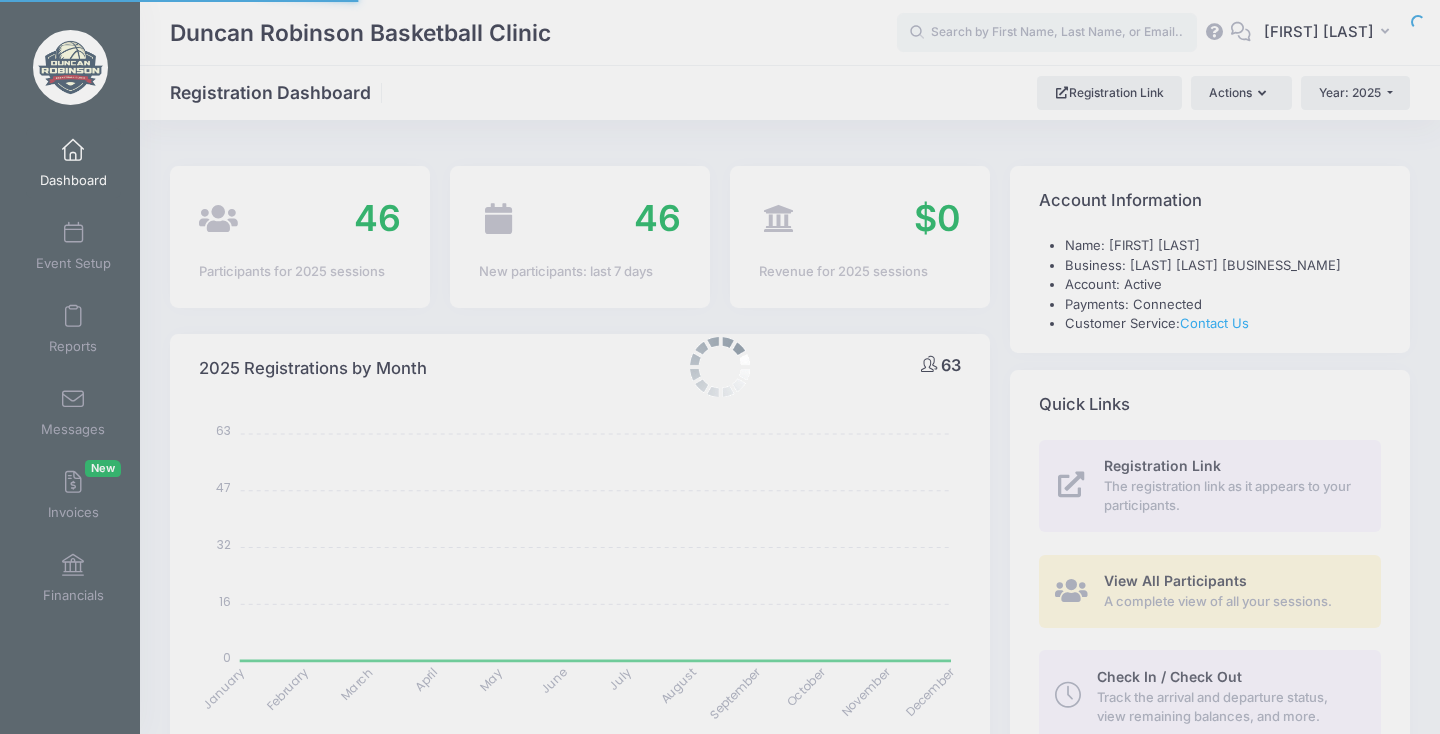 select 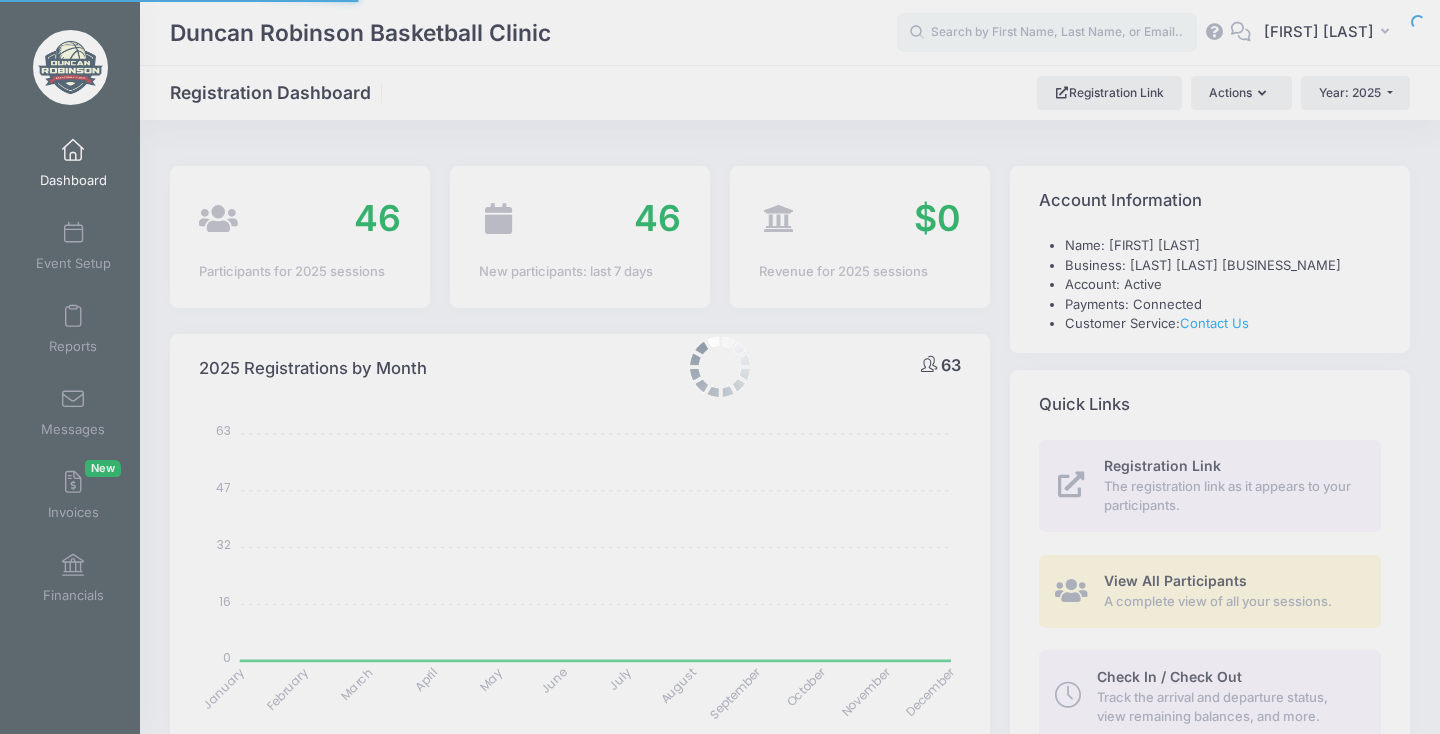 scroll, scrollTop: 0, scrollLeft: 0, axis: both 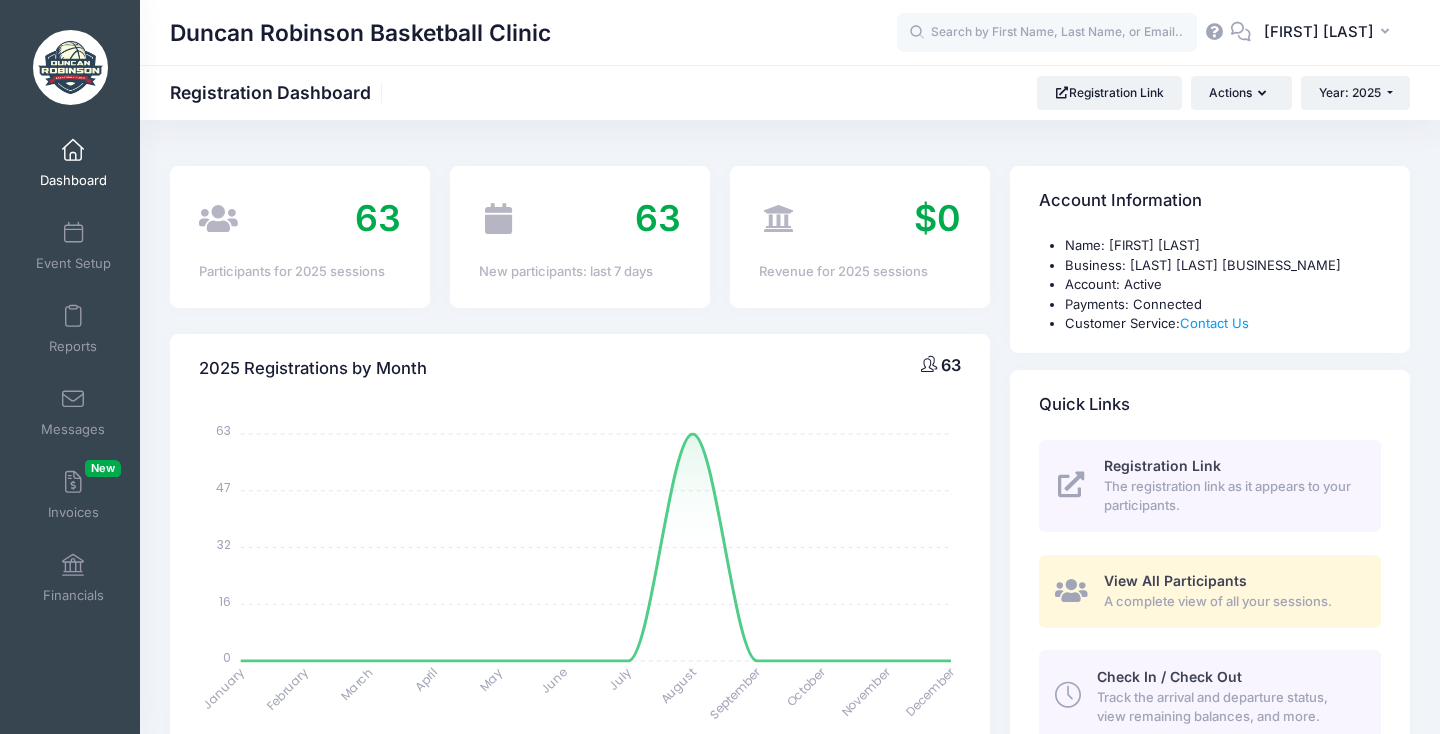 click on "[NUMBER] Participants for 2025 sessions" at bounding box center (300, 236) 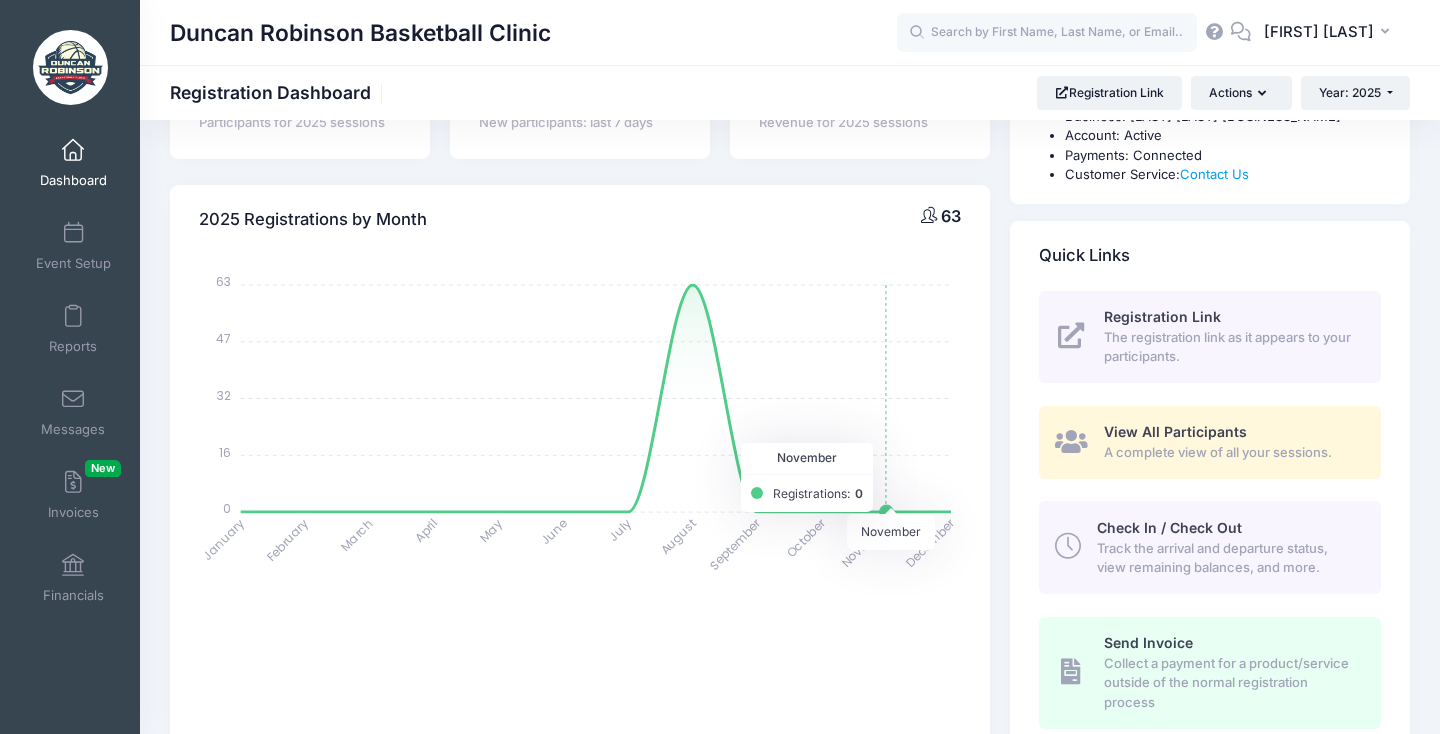 scroll, scrollTop: 192, scrollLeft: 0, axis: vertical 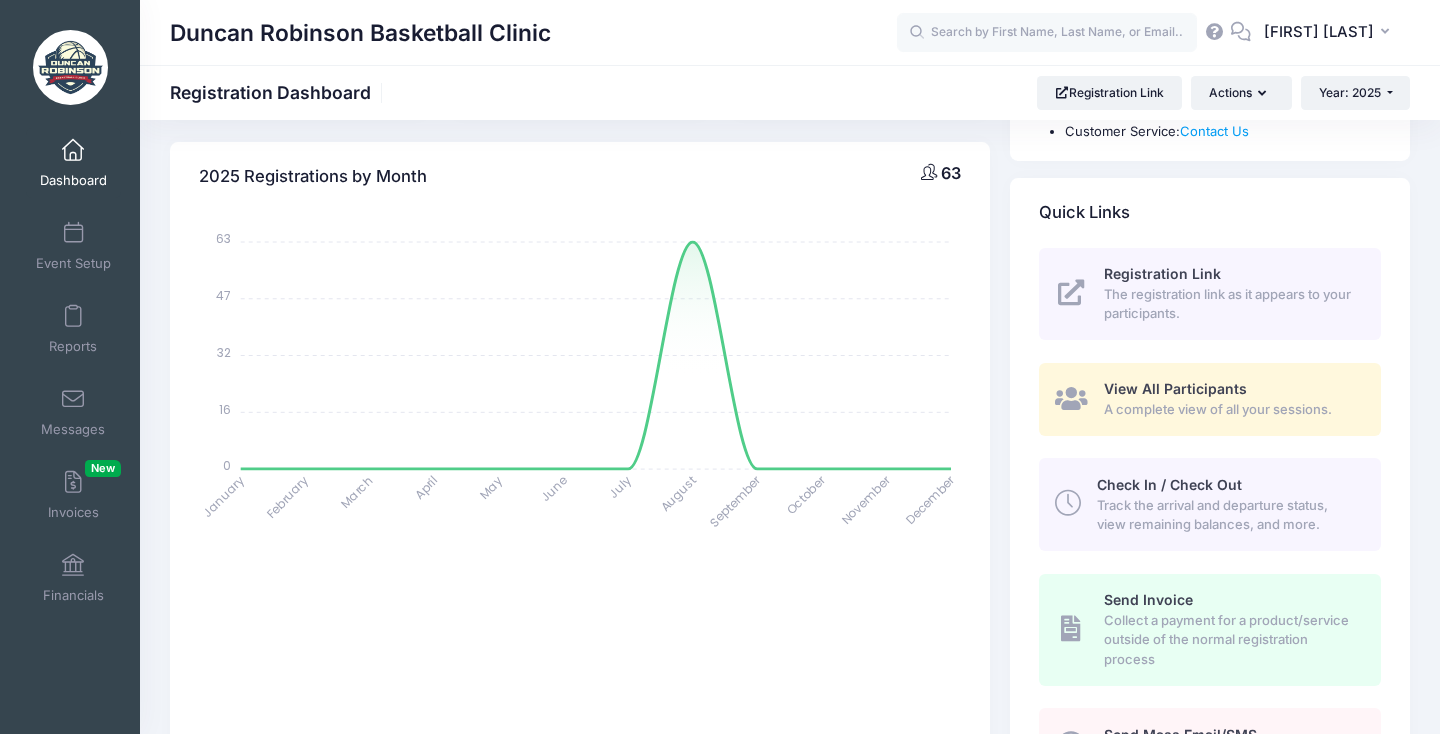 click on "View All Participants" at bounding box center (1175, 388) 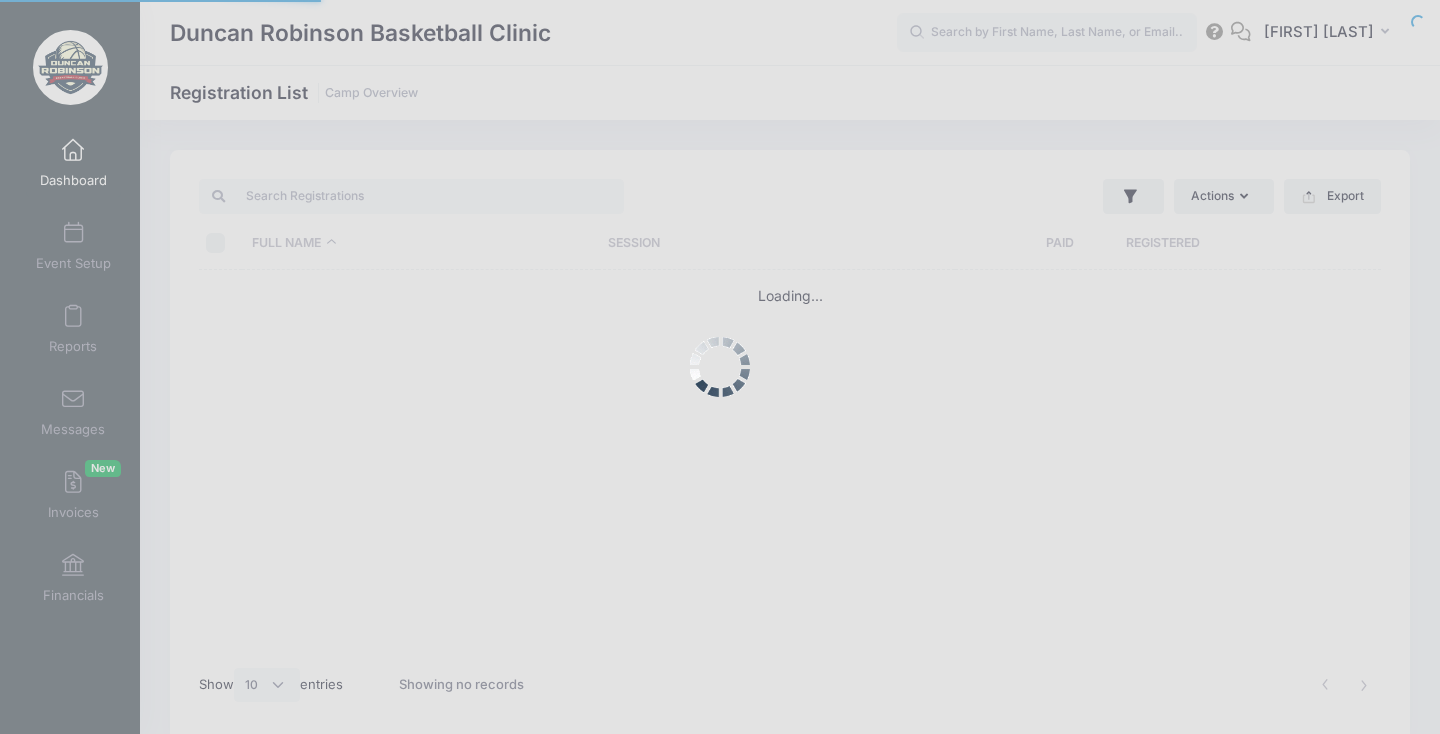 select on "10" 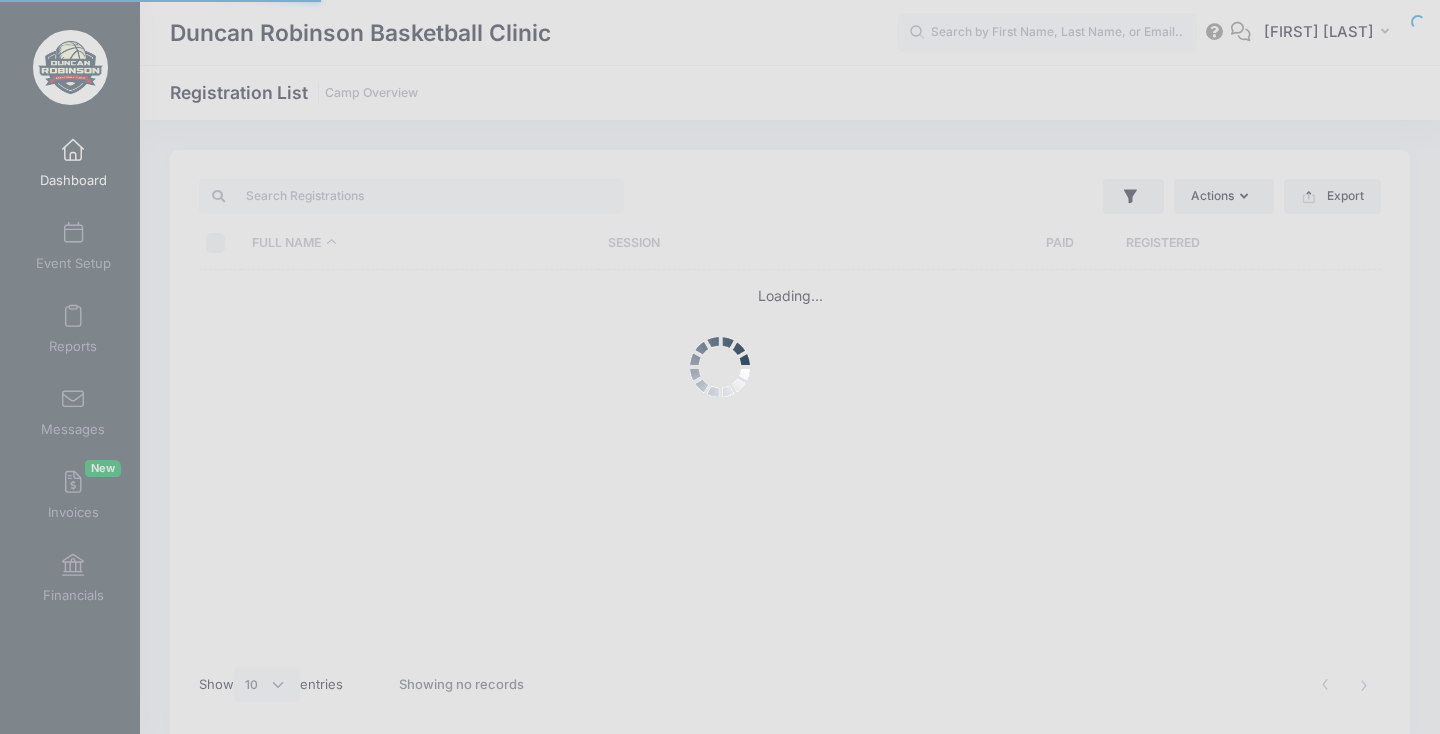 scroll, scrollTop: 0, scrollLeft: 0, axis: both 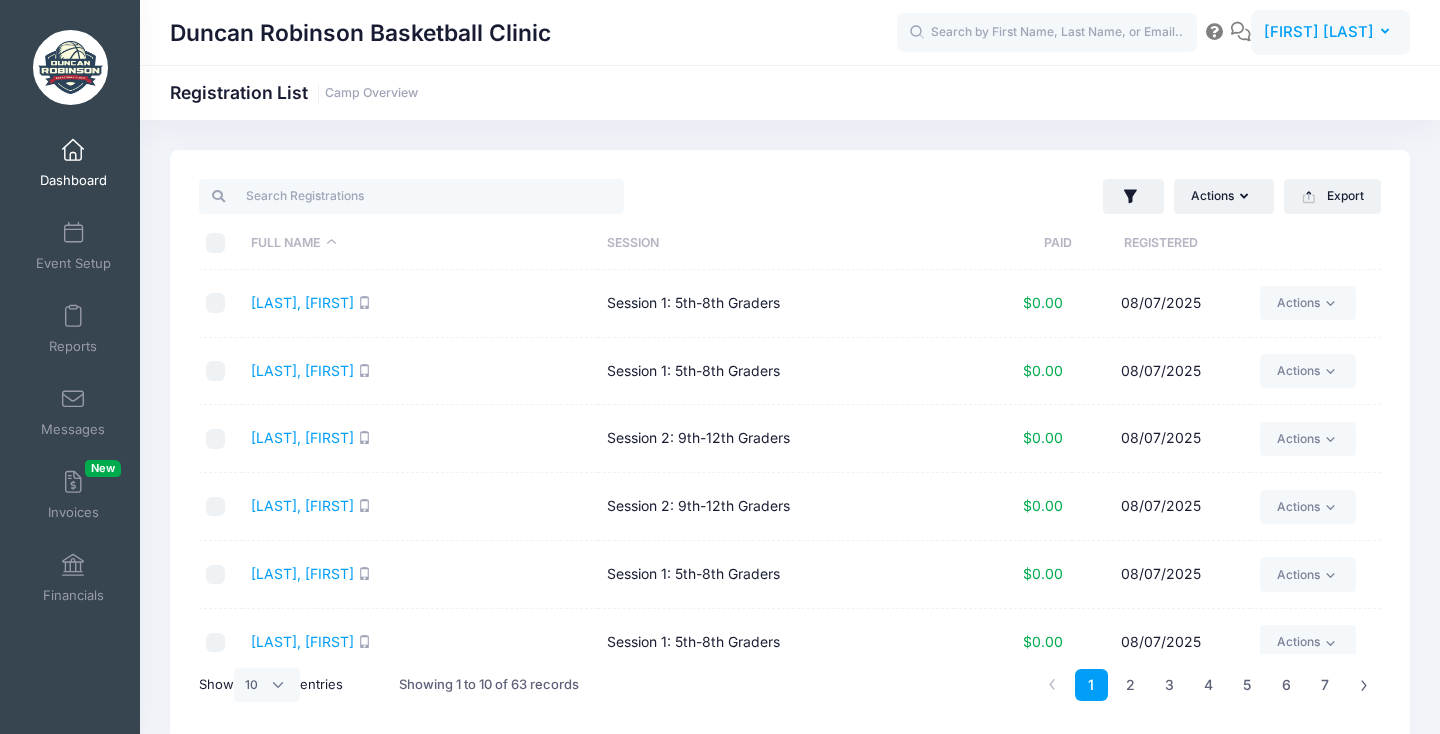 click on "[FIRST] [LAST]" at bounding box center [1319, 32] 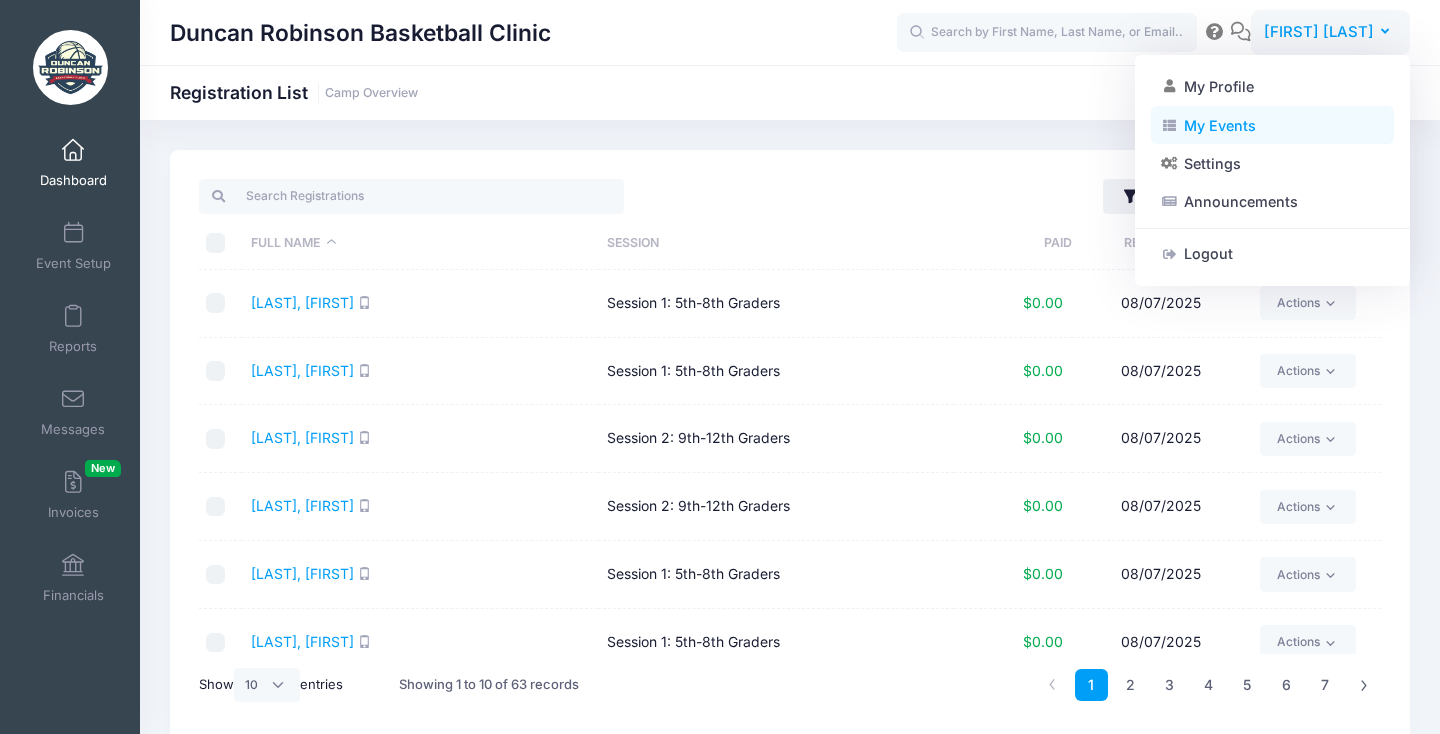 click on "My Events" at bounding box center [1272, 125] 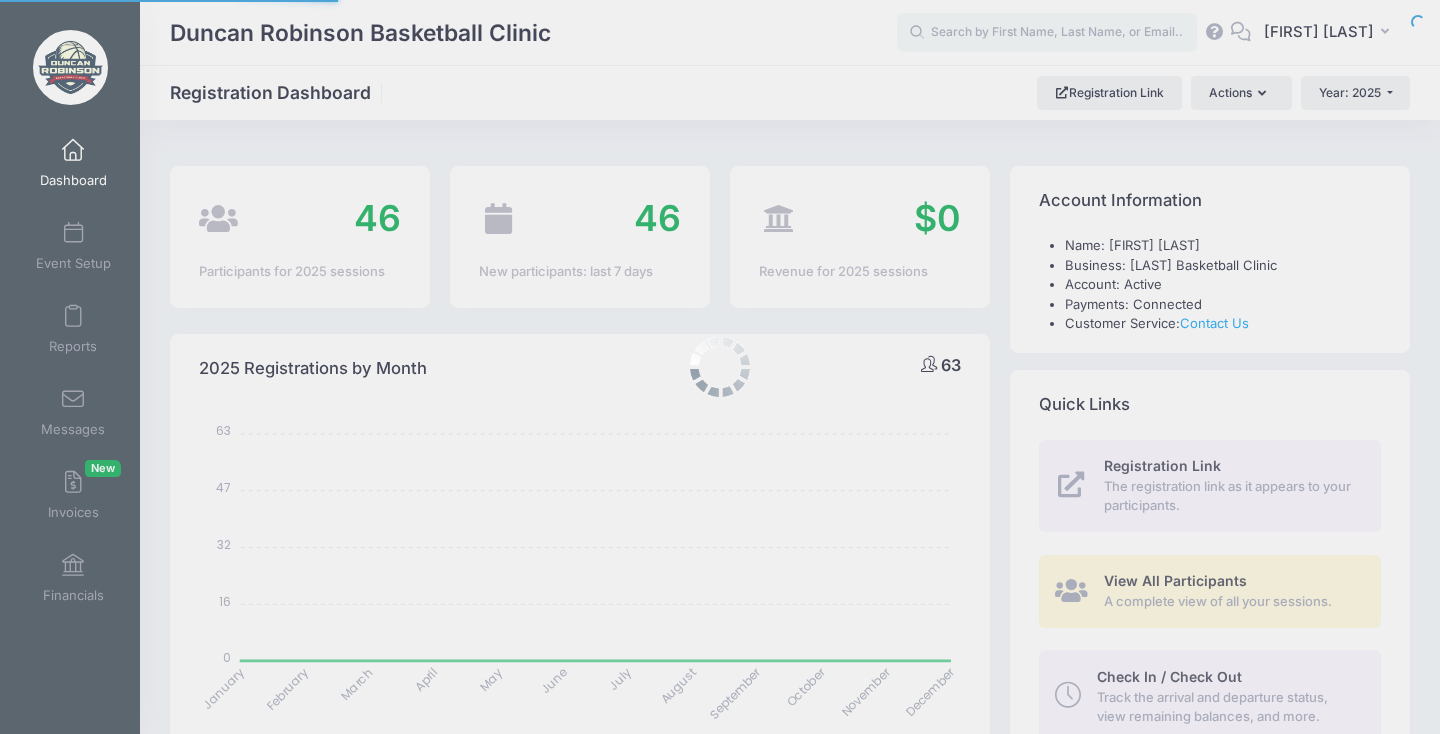 select 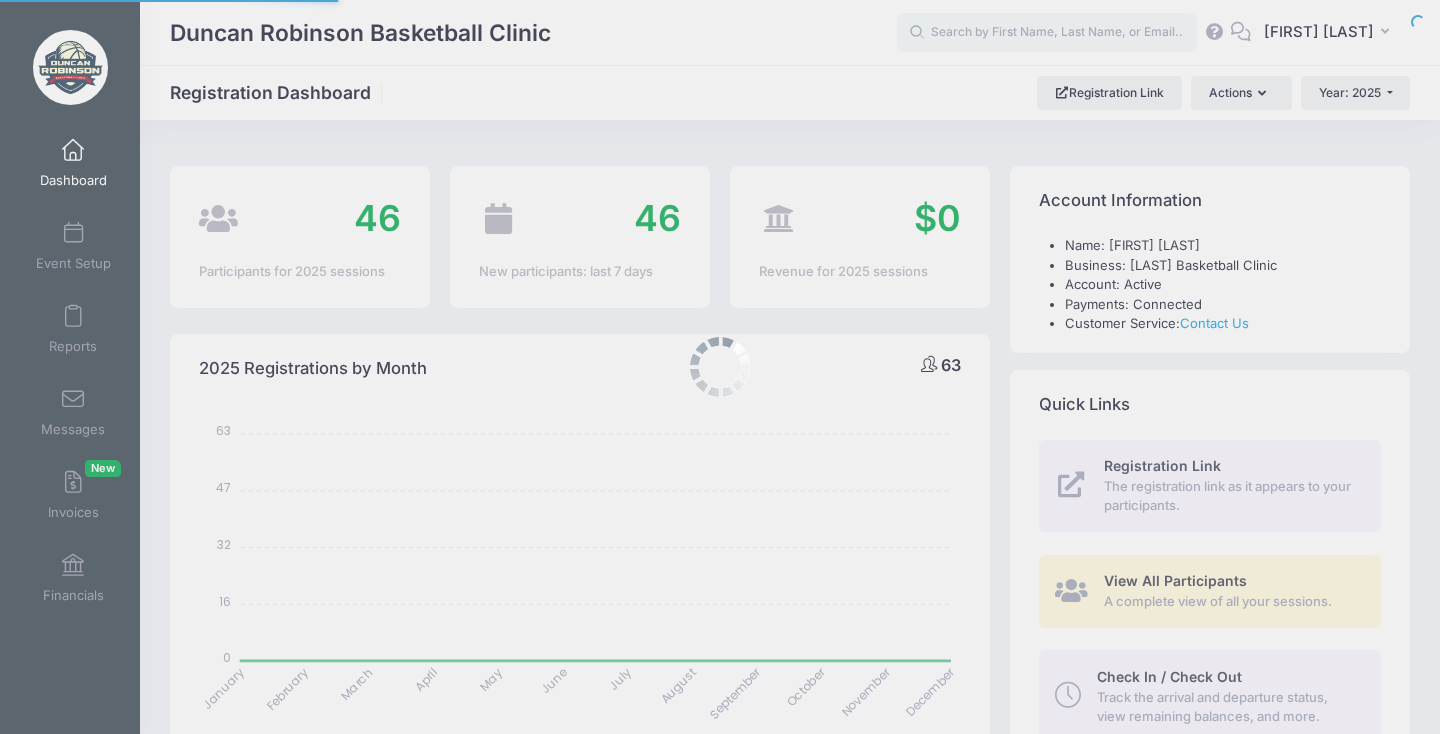 scroll, scrollTop: 0, scrollLeft: 0, axis: both 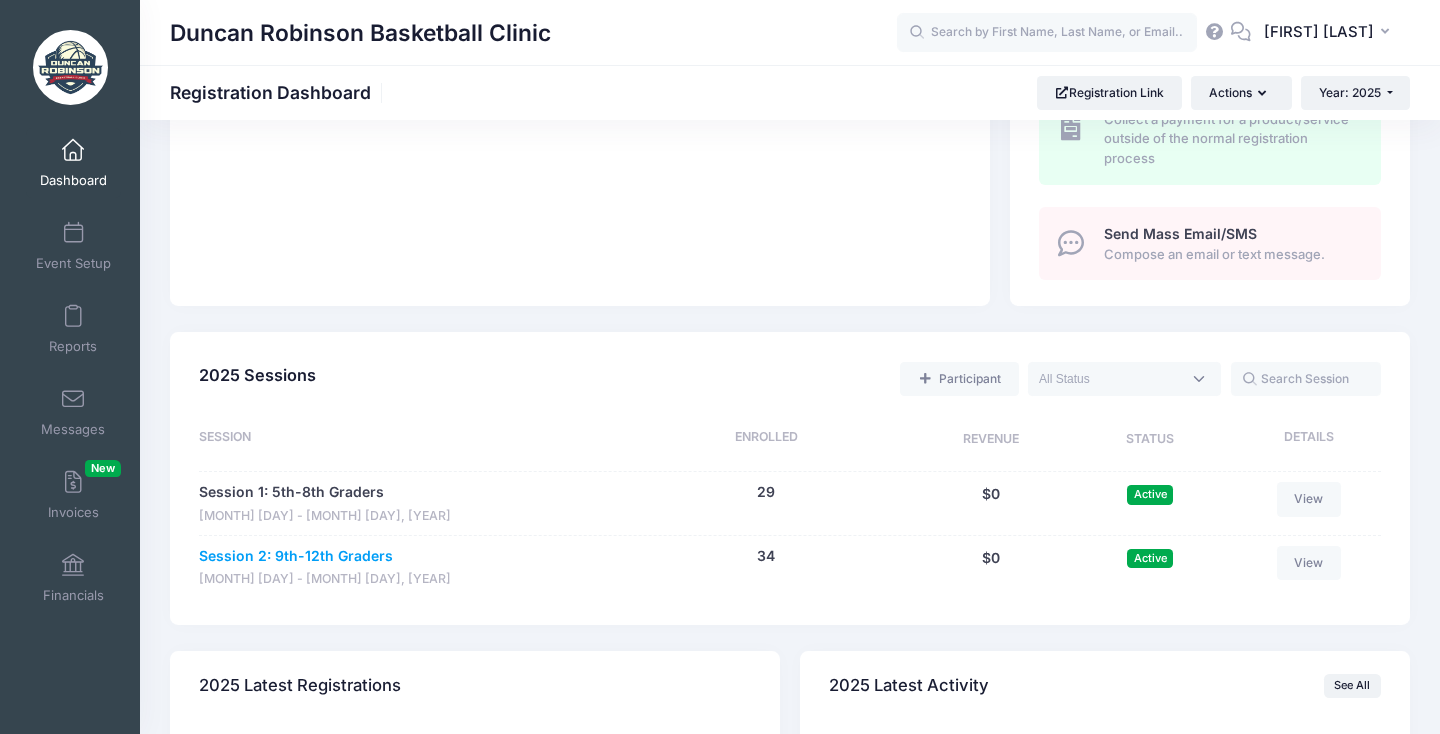 click on "Session 2: 9th-12th Graders" at bounding box center [296, 556] 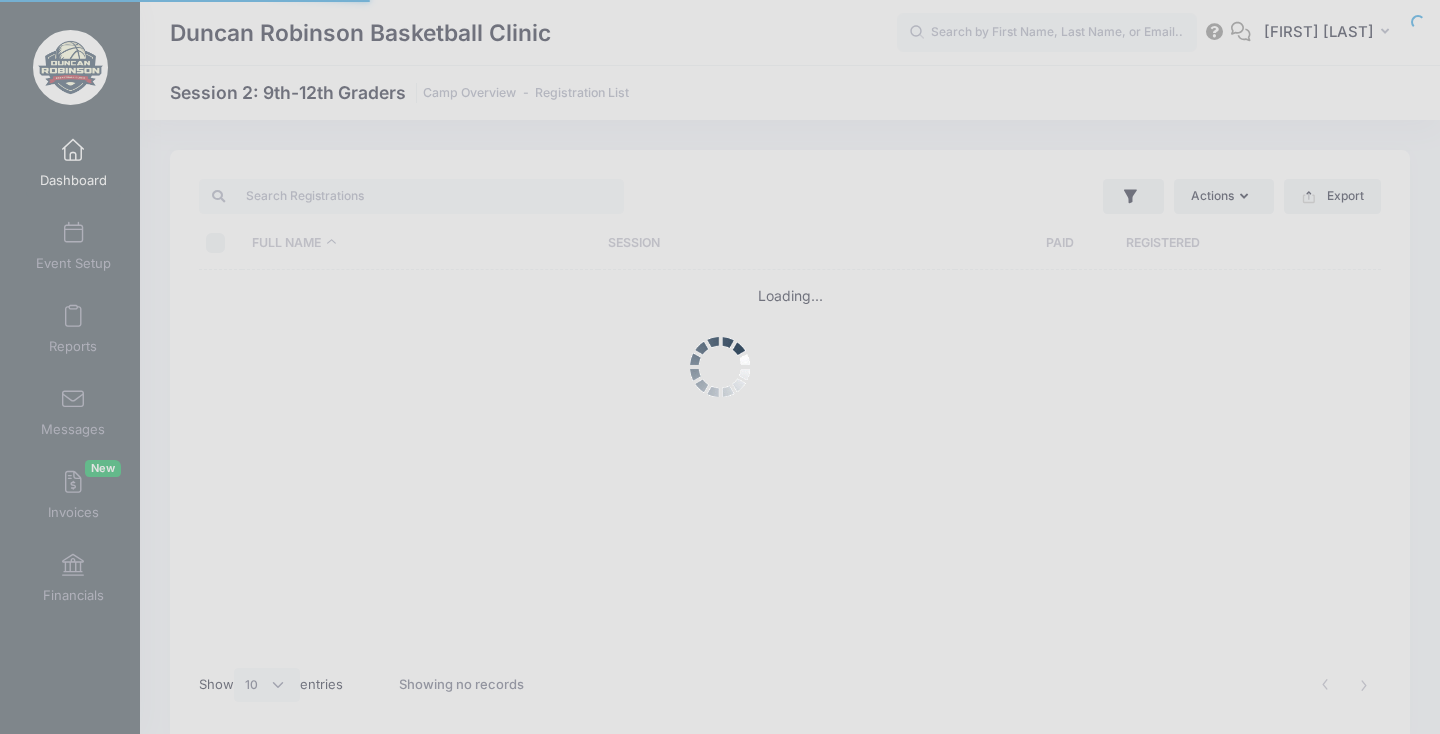 scroll, scrollTop: 0, scrollLeft: 0, axis: both 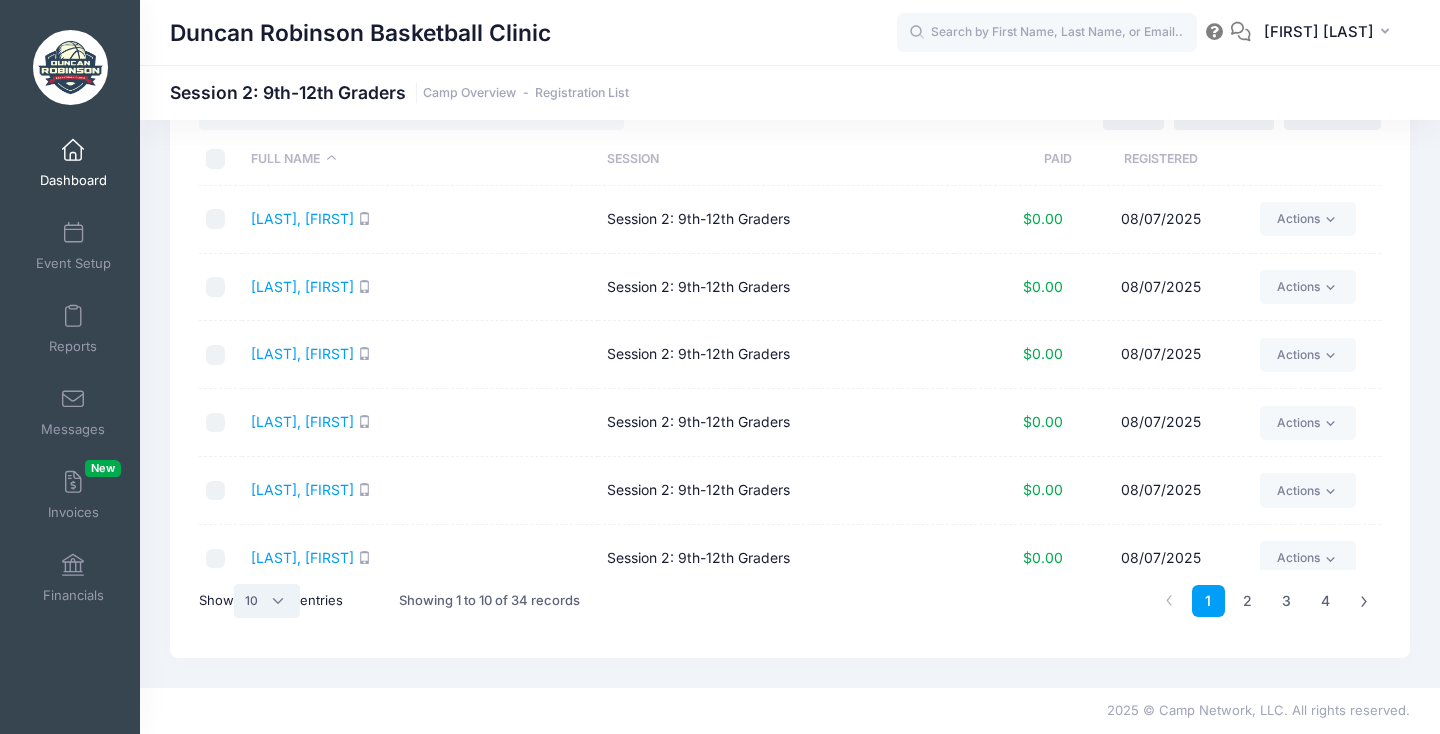 select on "50" 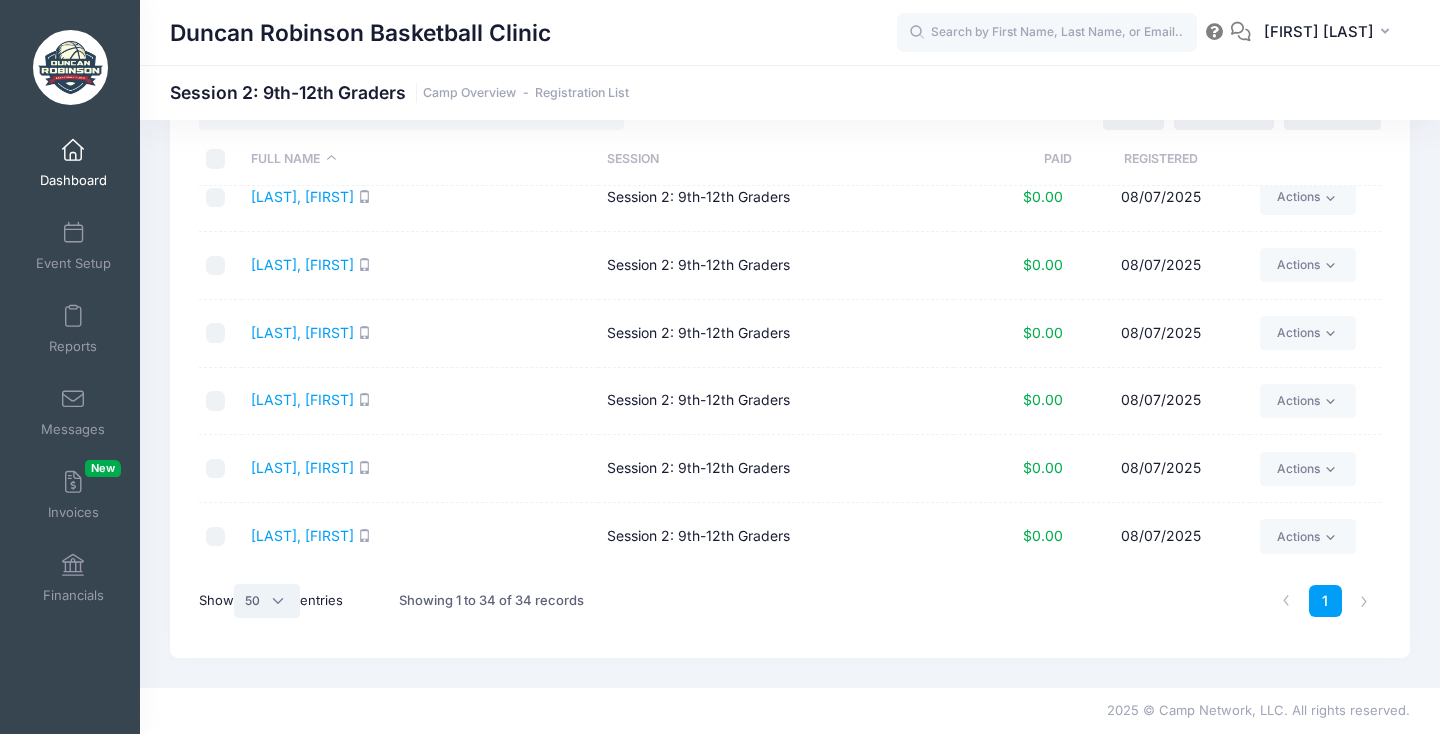 scroll, scrollTop: 1920, scrollLeft: 0, axis: vertical 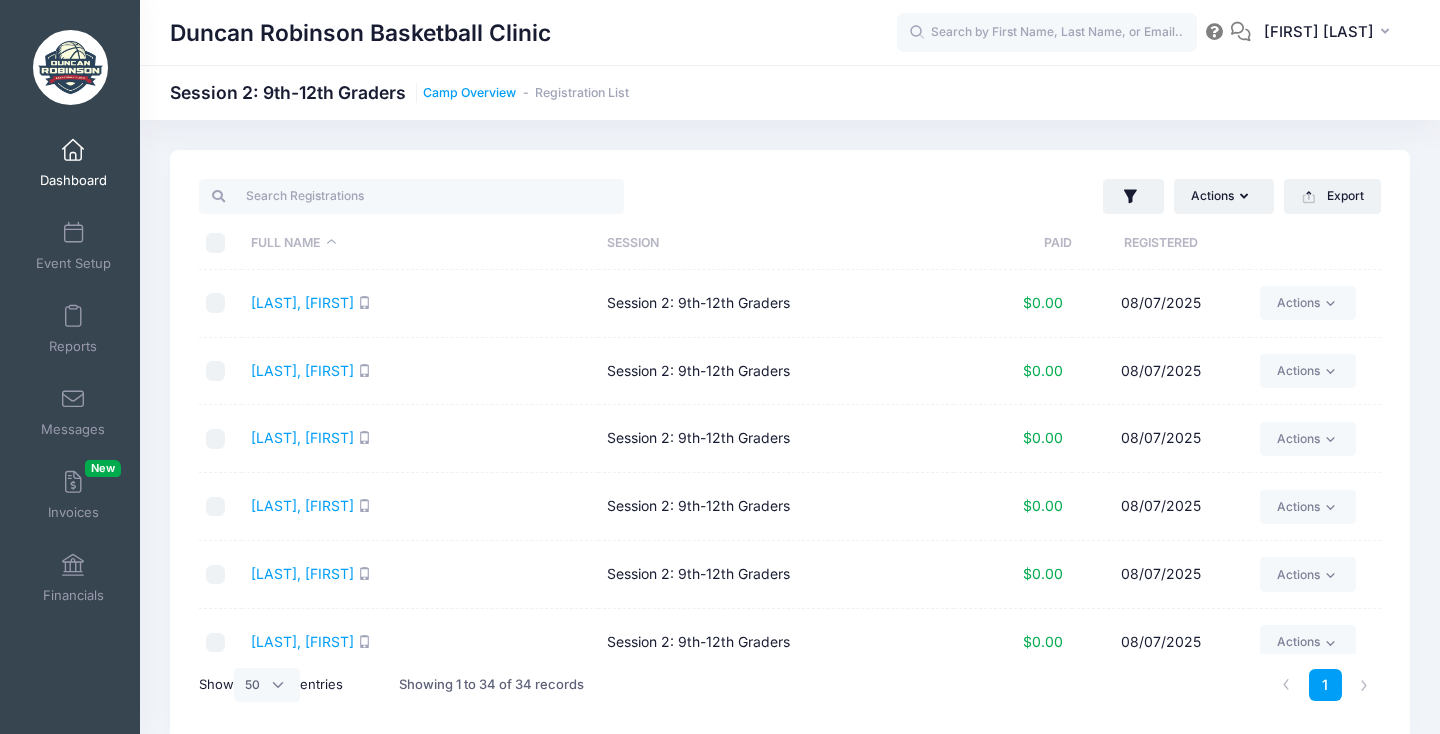 click on "Camp Overview" at bounding box center (469, 93) 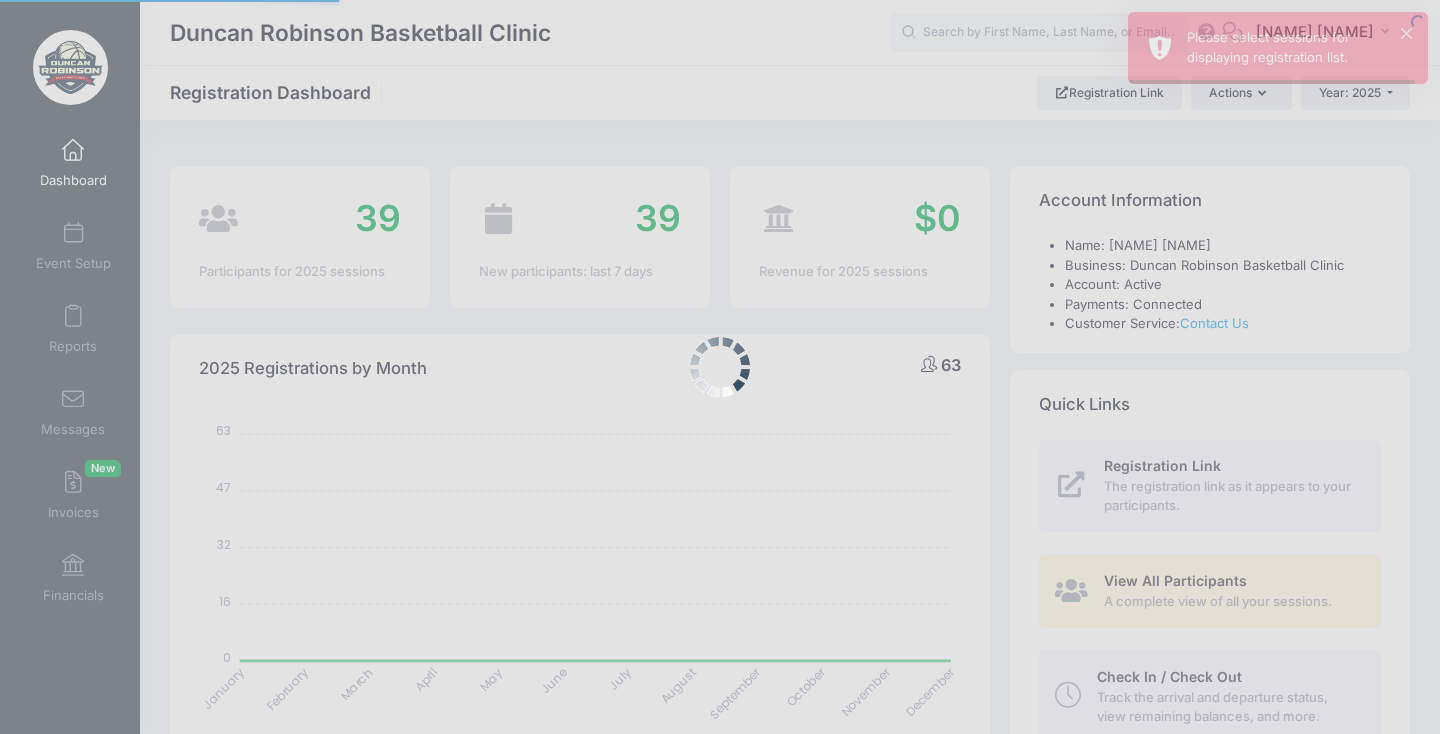 select 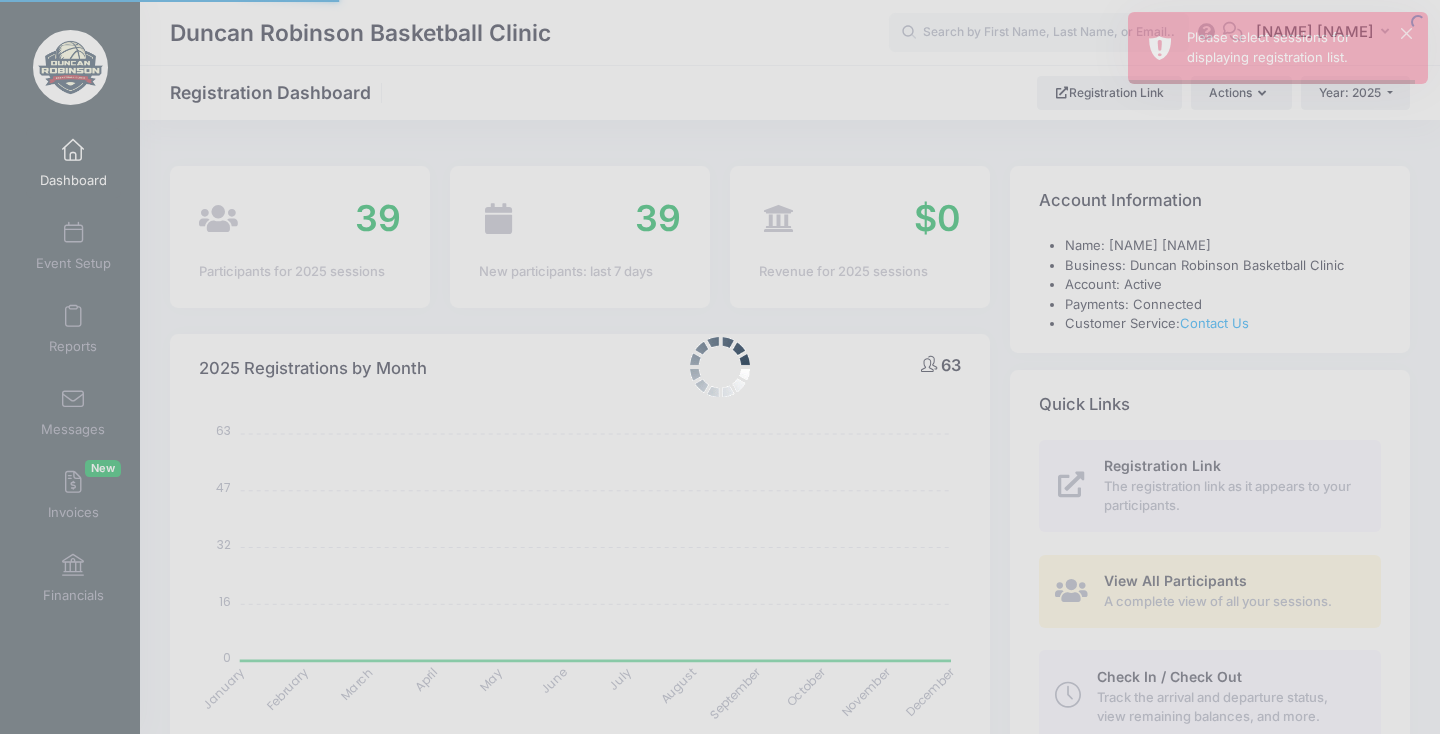 scroll, scrollTop: 0, scrollLeft: 0, axis: both 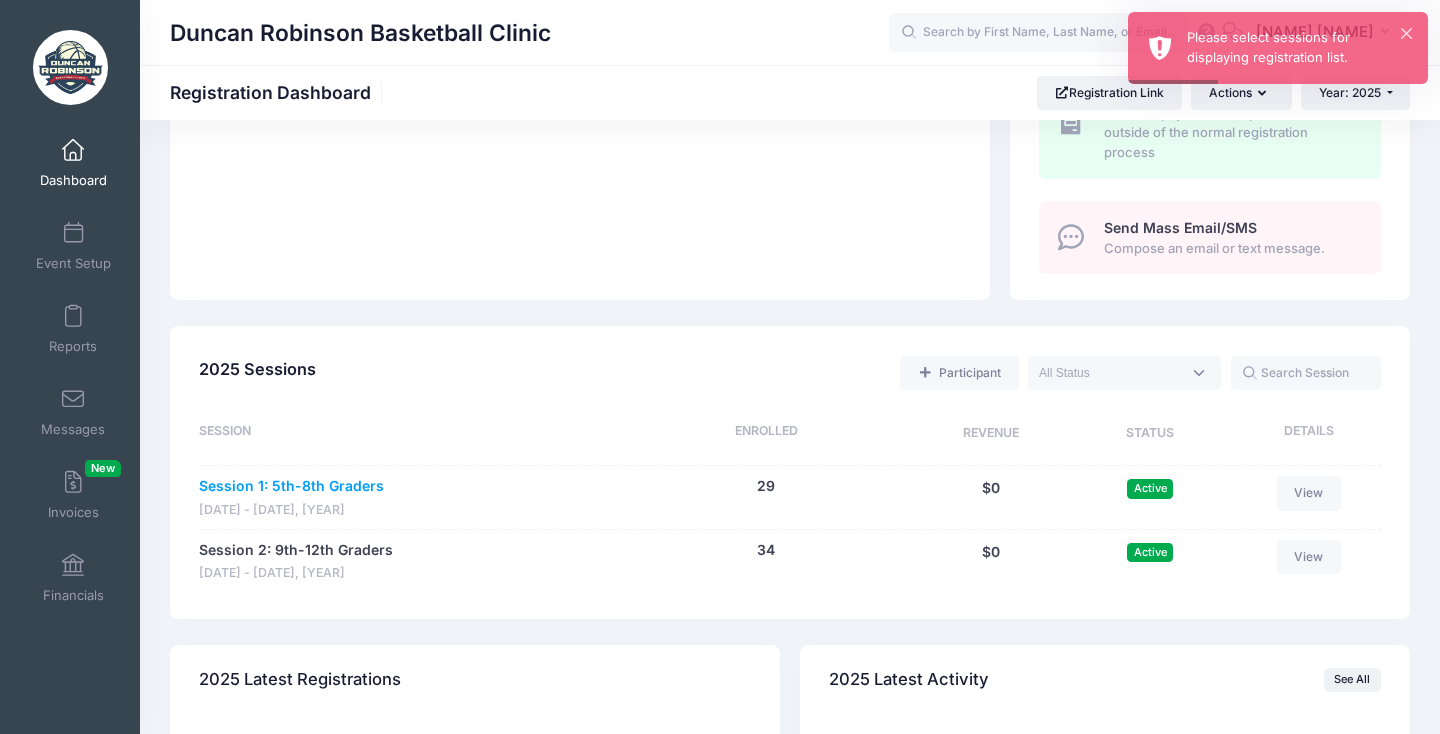 click on "Session 1: 5th-8th Graders" at bounding box center (291, 486) 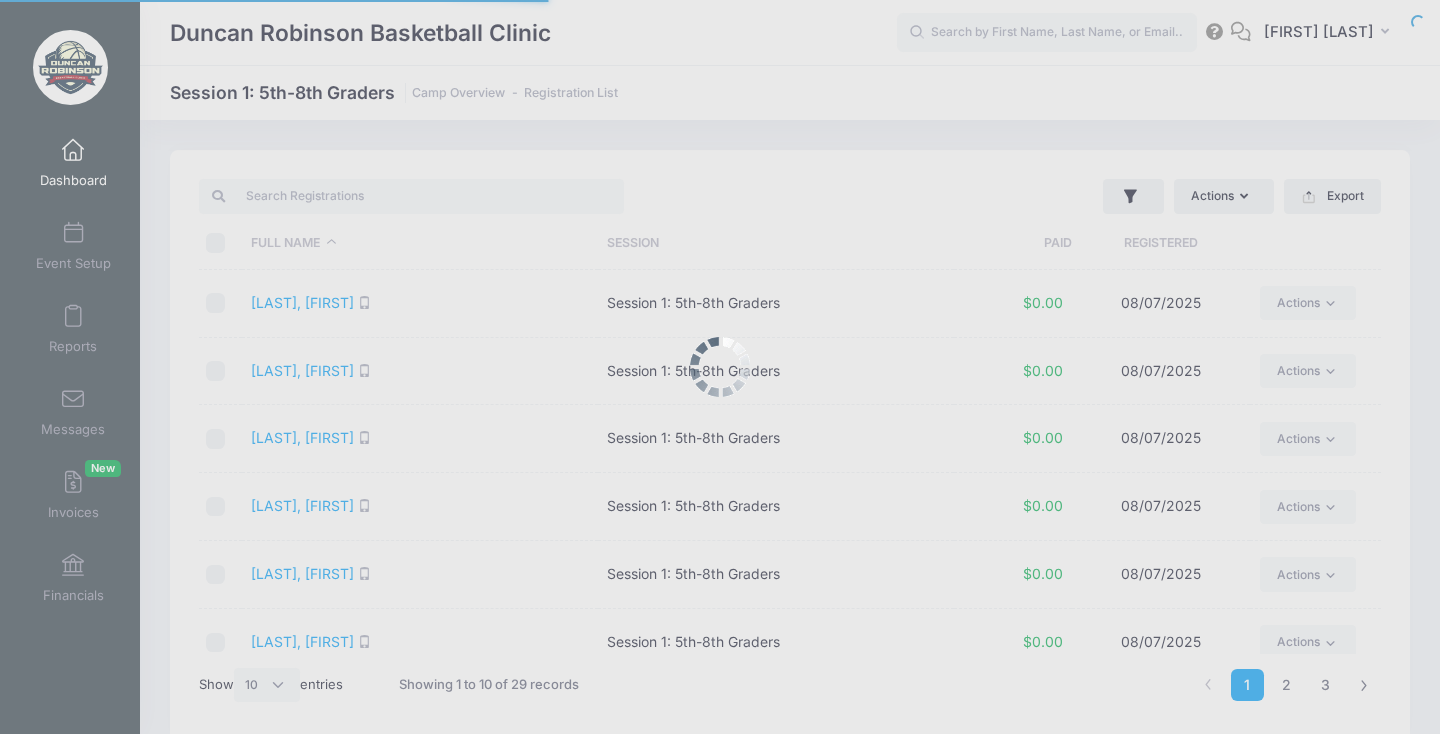 scroll, scrollTop: 95, scrollLeft: 0, axis: vertical 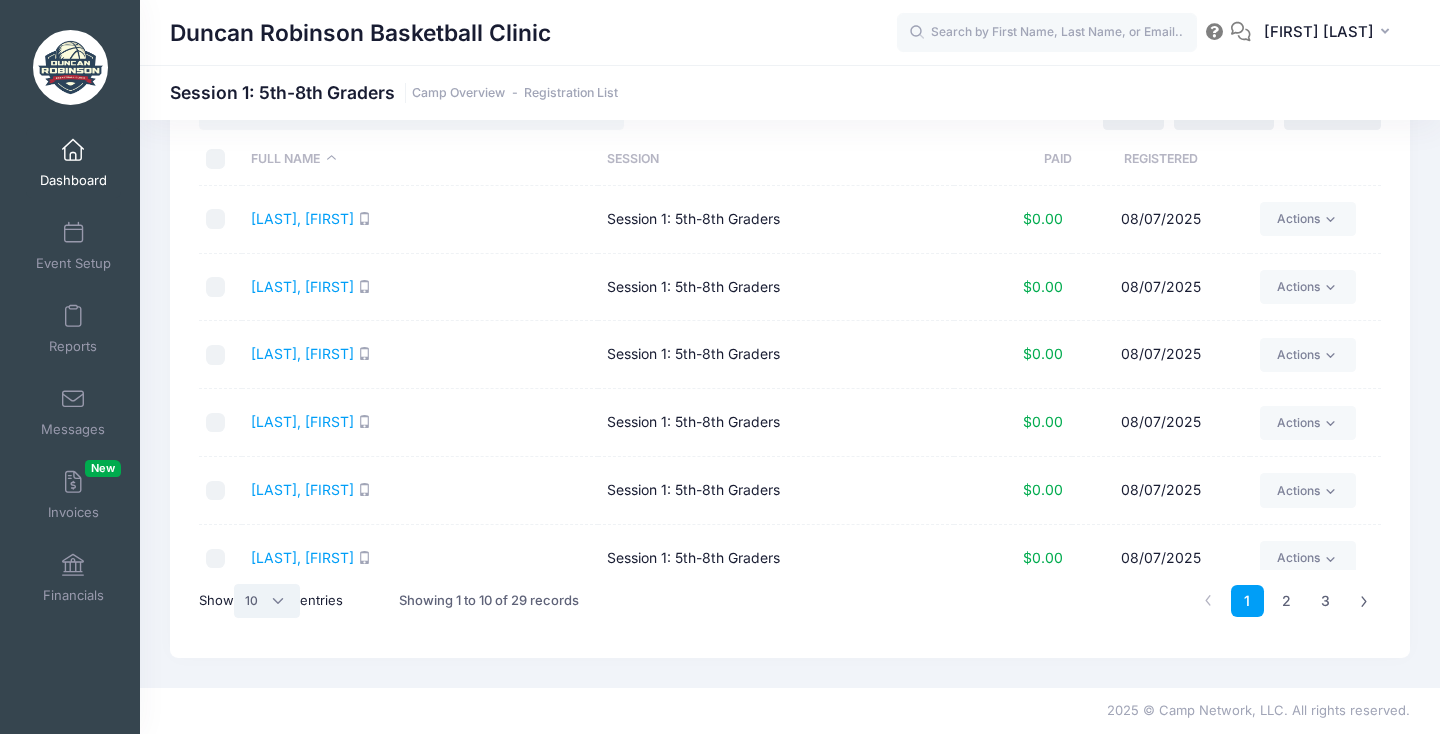 select on "50" 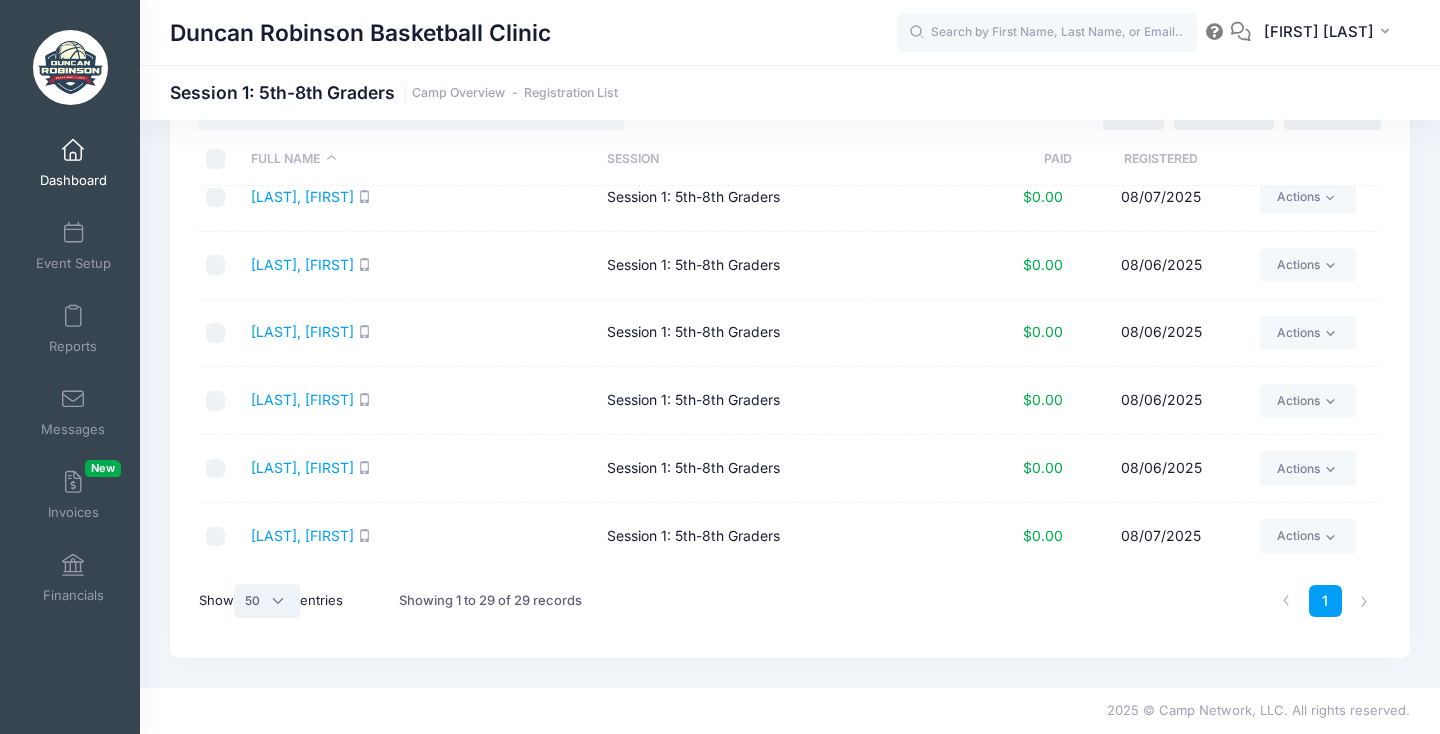 scroll, scrollTop: 1581, scrollLeft: 0, axis: vertical 